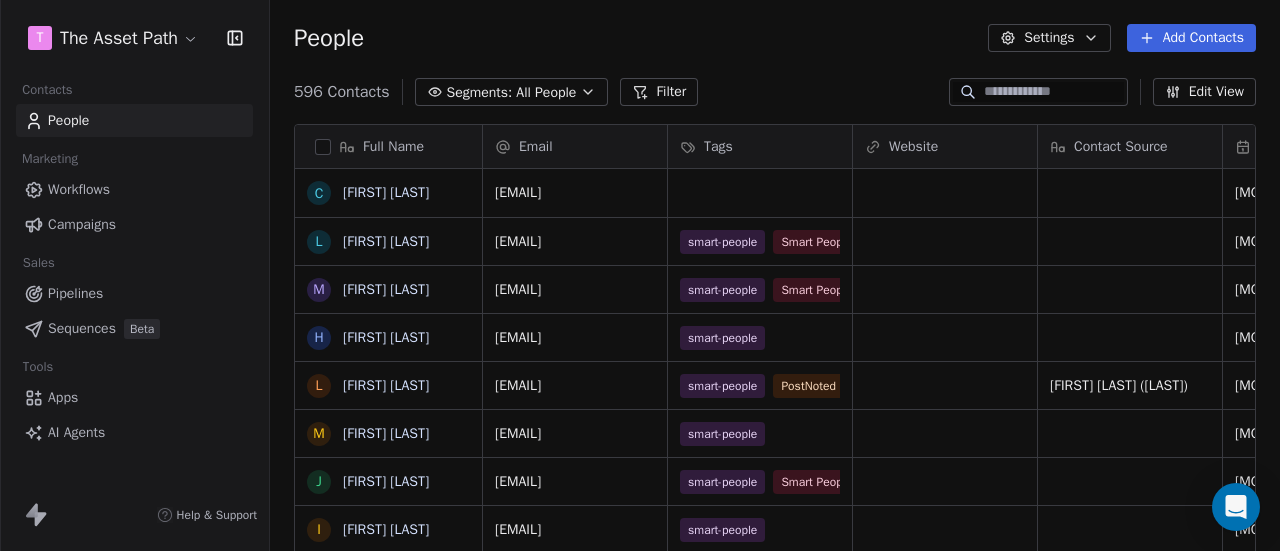 scroll, scrollTop: 0, scrollLeft: 0, axis: both 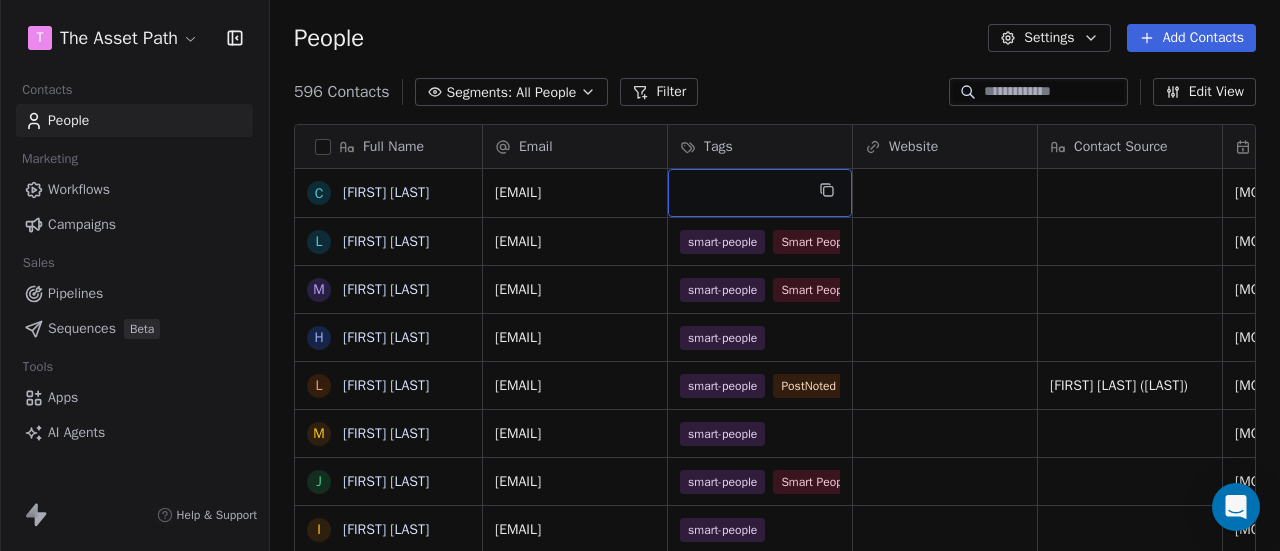 click at bounding box center (760, 193) 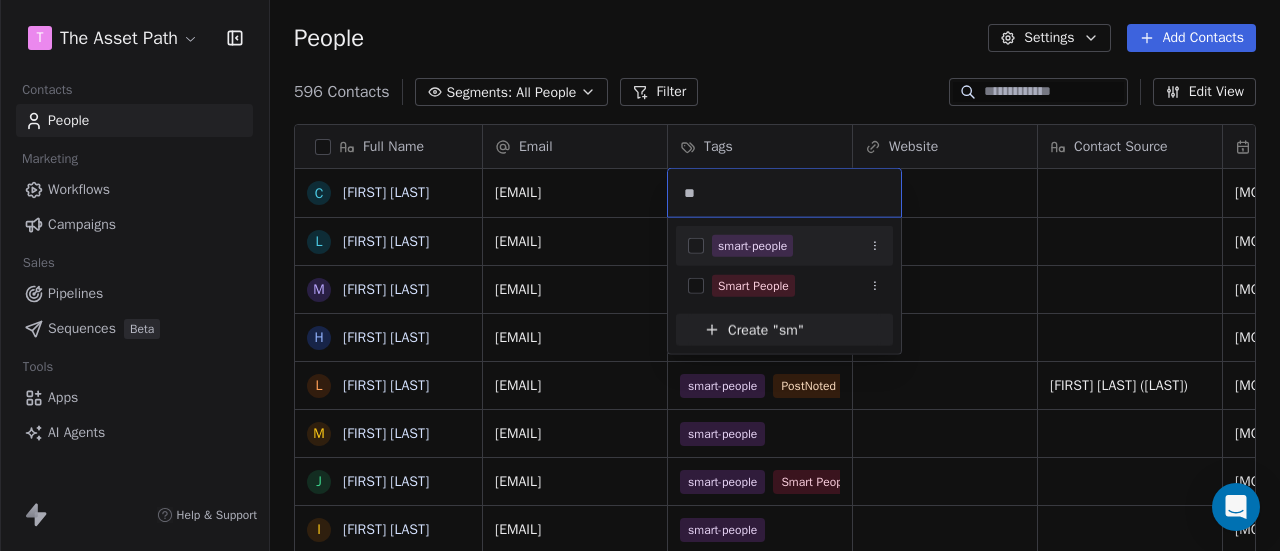 type on "**" 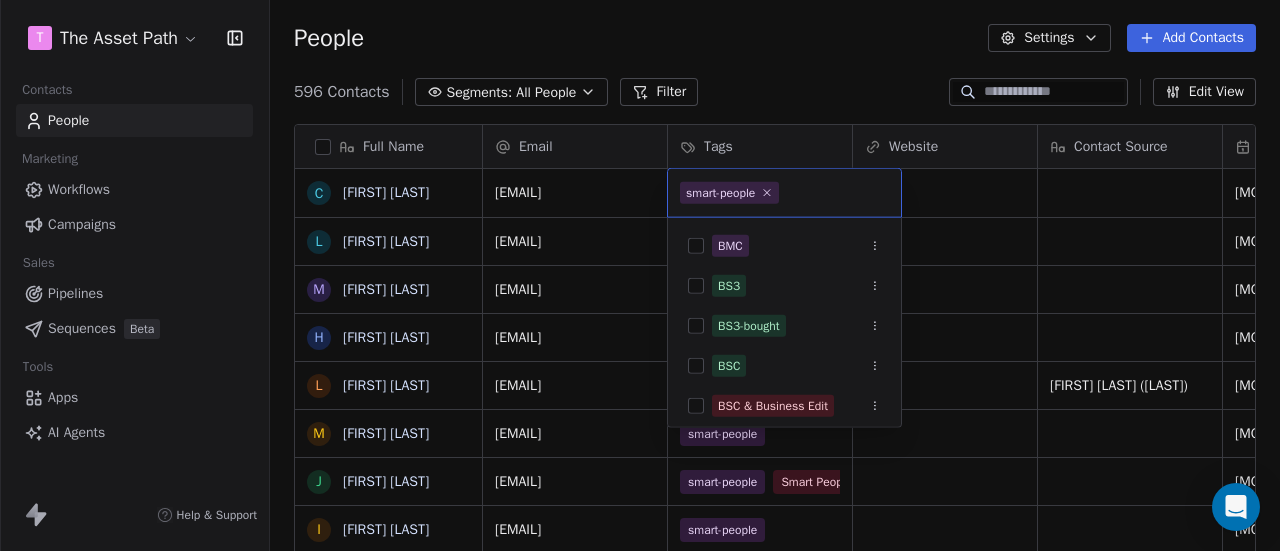 click on "T The Asset Path Contacts People Marketing Workflows Campaigns Sales Pipelines Sequences Beta Tools Apps AI Agents Help & Support People Settings Add Contacts 596 Contacts Segments: All People Filter Edit View Tag Add to Sequence Export Full Name C [FIRST] [LAST] L [FIRST] [LAST] M [FIRST] [LAST] H [FIRST] [LAST] L [FIRST] [LAST] M [FIRST] [LAST] J [FIRST] [LAST] I [FIRST] [LAST] J [FIRST] [LAST] J [FIRST] [LAST] K [FIRST] [LAST] E [FIRST] [LAST] S [FIRST] [LAST] C [FIRST] [LAST] J [FIRST] [LAST] L [FIRST] [LAST] R [FIRST] [LAST] S [FIRST] [LAST] J [FIRST] [LAST] K [FIRST] [LAST] J [FIRST] [LAST] F [FIRST] [LAST] K [FIRST] [LAST] A [FIRST] [LAST] J [FIRST] [LAST] T [FIRST] [LAST] T [FIRST] [LAST] P [FIRST] [LAST] M [FIRST] [LAST] [FIRST] [LAST] Email Tags Website Contact Source Created Date CAT Last Activity Date CAT Email Marketing Consent Stage [EMAIL] [SMART PEOPLE] [MONTH] [DAY], [YEAR] [HOUR]:[MINUTE] [AM/PM] Subscribed [EMAIL] [SMART PEOPLE] [SMART PEOPLE] [MONTH] [DAY], [YEAR] [HOUR]:[MINUTE] [AM/PM] [MONTH] [DAY], [YEAR] [HOUR]:[MINUTE] [AM/PM] Subscribed [EMAIL] [SMART PEOPLE] [SMART PEOPLE] [MONTH] [DAY], [YEAR] [HOUR]:[MINUTE] [AM/PM] Expect" at bounding box center [640, 275] 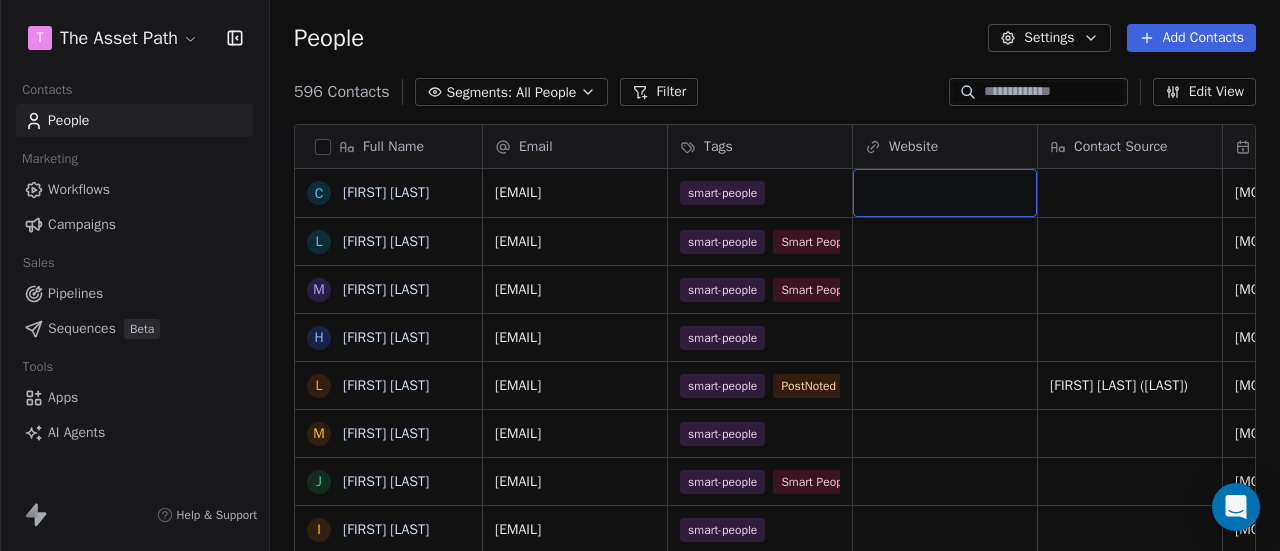 click at bounding box center [945, 193] 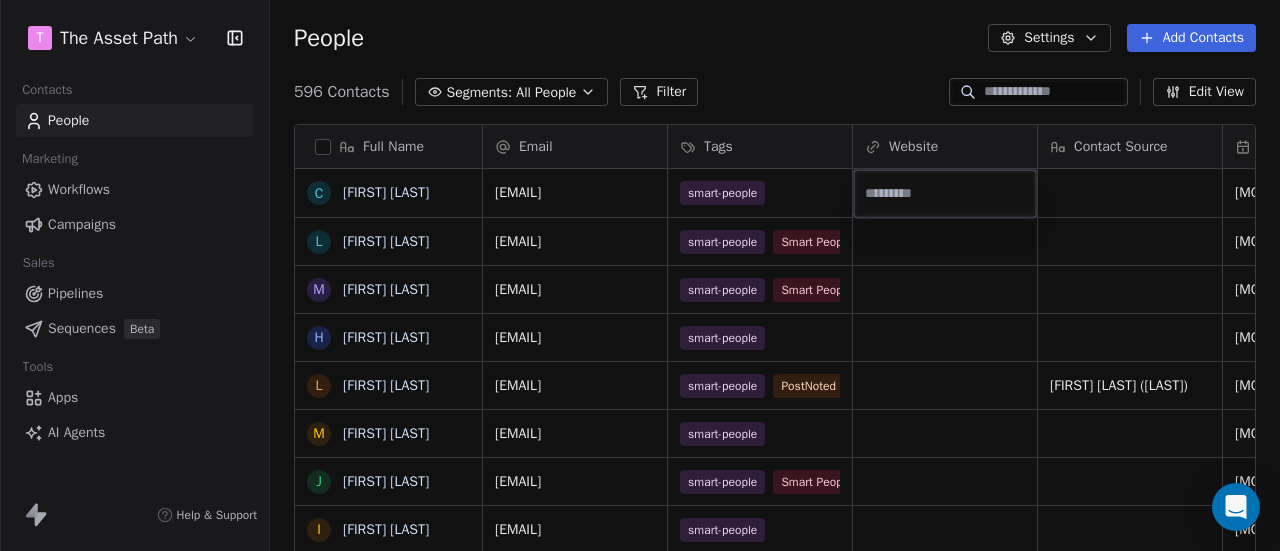 click on "T The Asset Path Contacts People Marketing Workflows Campaigns Sales Pipelines Sequences Beta Tools Apps AI Agents Help & Support People Settings Add Contacts 596 Contacts Segments: All People Filter Edit View Tag Add to Sequence Export Full Name C [FIRST] [LAST] L [FIRST] [LAST] M [FIRST] [LAST] H [FIRST] [LAST] L [FIRST] [LAST] M [FIRST] [LAST] J [FIRST] [LAST] I [FIRST] [LAST] J [FIRST] [LAST] J [FIRST] [LAST] K [FIRST] [LAST] E [FIRST] [LAST] S [FIRST] [LAST] C [FIRST] [LAST] J [FIRST] [LAST] L [FIRST] [LAST] R [FIRST] [LAST] S [FIRST] [LAST] J [FIRST] [LAST] K [FIRST] [LAST] J [FIRST] [LAST] F [FIRST] [LAST] K [FIRST] [LAST] A [FIRST] [LAST] J [FIRST] [LAST] T [FIRST] [LAST] T [FIRST] [LAST] P [FIRST] [LAST] M [FIRST] [LAST] [FIRST] [LAST] Email Tags Website Contact Source Created Date CAT Last Activity Date CAT Email Marketing Consent Stage [EMAIL] [SMART PEOPLE] [MONTH] [DAY], [YEAR] [HOUR]:[MINUTE] [AM/PM] Subscribed [EMAIL] [SMART PEOPLE] [SMART PEOPLE]" at bounding box center [640, 275] 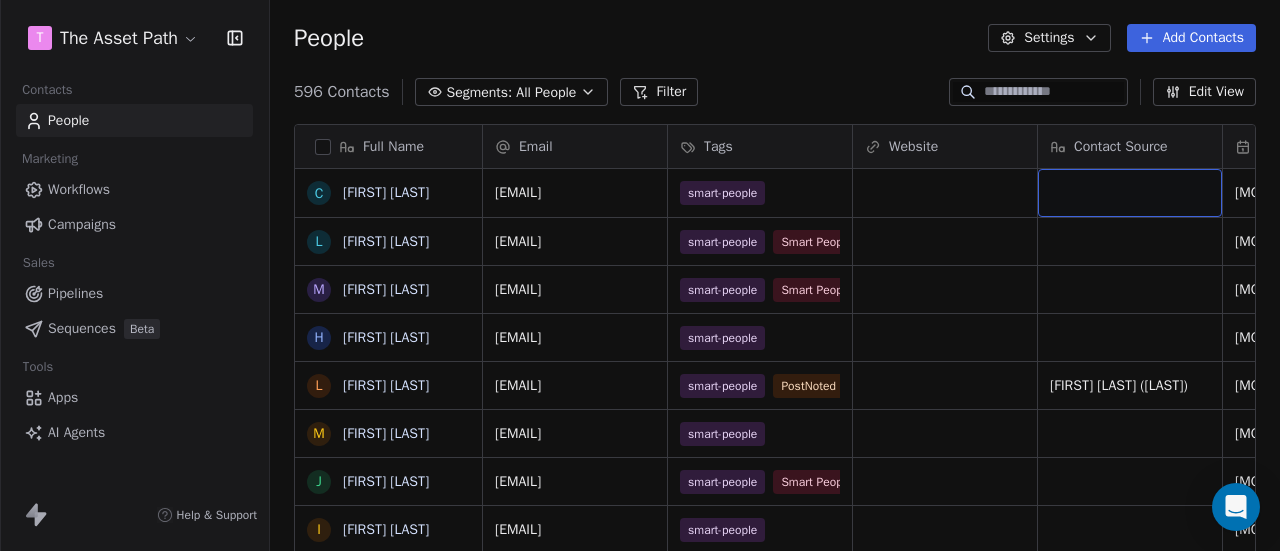 click at bounding box center (1130, 193) 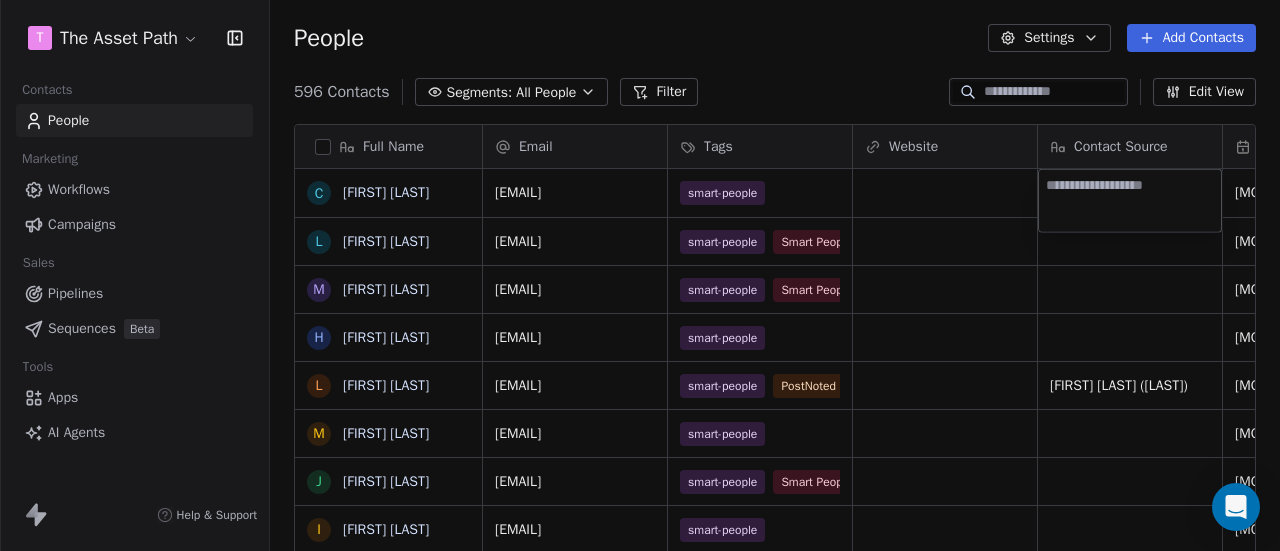 type on "**********" 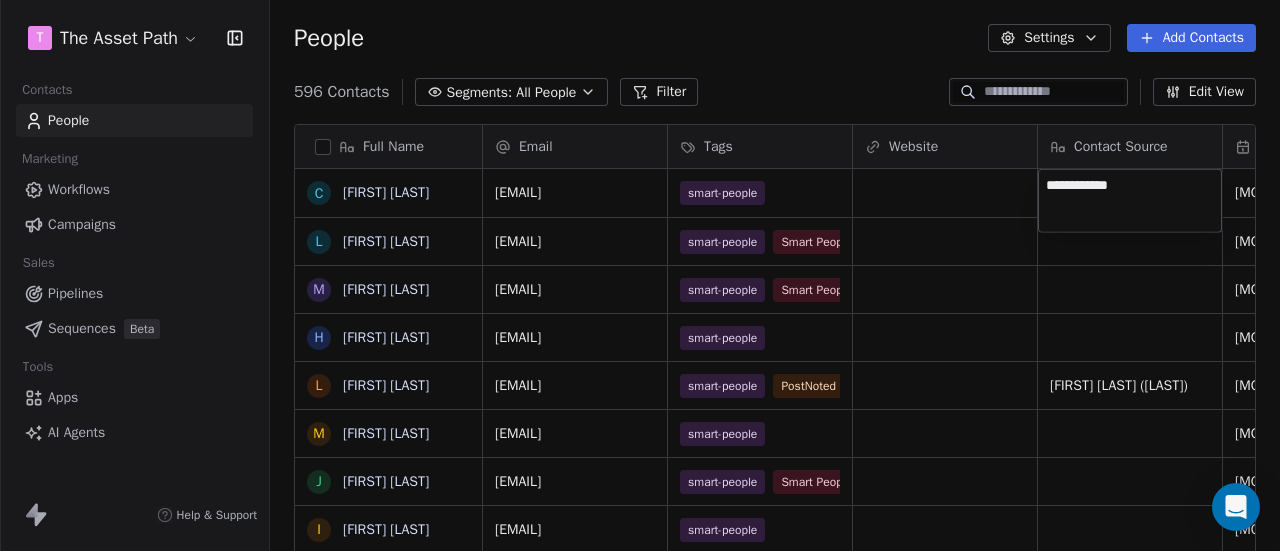 click on "T The Asset Path Contacts People Marketing Workflows Campaigns Sales Pipelines Sequences Beta Tools Apps AI Agents Help & Support People Settings Add Contacts 596 Contacts Segments: All People Filter Edit View Tag Add to Sequence Export Full Name C [FIRST] [LAST] L [FIRST] [LAST] M [FIRST] [LAST] H [FIRST] [LAST] L [FIRST] [LAST] M [FIRST] [LAST] J [FIRST] [LAST] I [FIRST] [LAST] J [FIRST] [LAST] J [FIRST] [LAST] K [FIRST] [LAST] E [FIRST] [LAST] S [FIRST] [LAST] C [FIRST] [LAST] J [FIRST] [LAST] L [FIRST] [LAST] R [FIRST] [LAST] S [FIRST] [LAST] J [FIRST] [LAST] K [FIRST] [LAST] J [FIRST] [LAST] F [FIRST] [LAST] K [FIRST] [LAST] A [FIRST] [LAST] J [FIRST] [LAST] T [FIRST] [LAST] T [FIRST] [LAST] P [FIRST] [LAST] M [FIRST] [LAST] [FIRST] [LAST] Email Tags Website Contact Source Created Date CAT Last Activity Date CAT Email Marketing Consent Stage [EMAIL] [SMART PEOPLE] [MONTH] [DAY], [YEAR] [HOUR]:[MINUTE] [AM/PM] Subscribed [EMAIL] [SMART PEOPLE] [SMART PEOPLE]" at bounding box center [640, 275] 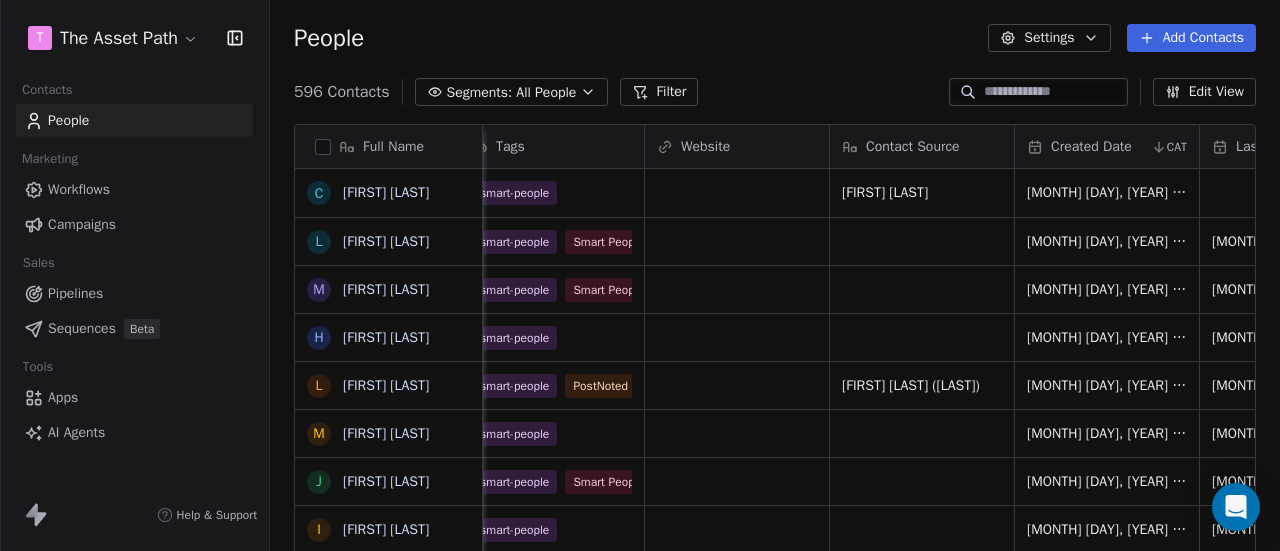 scroll, scrollTop: 0, scrollLeft: 0, axis: both 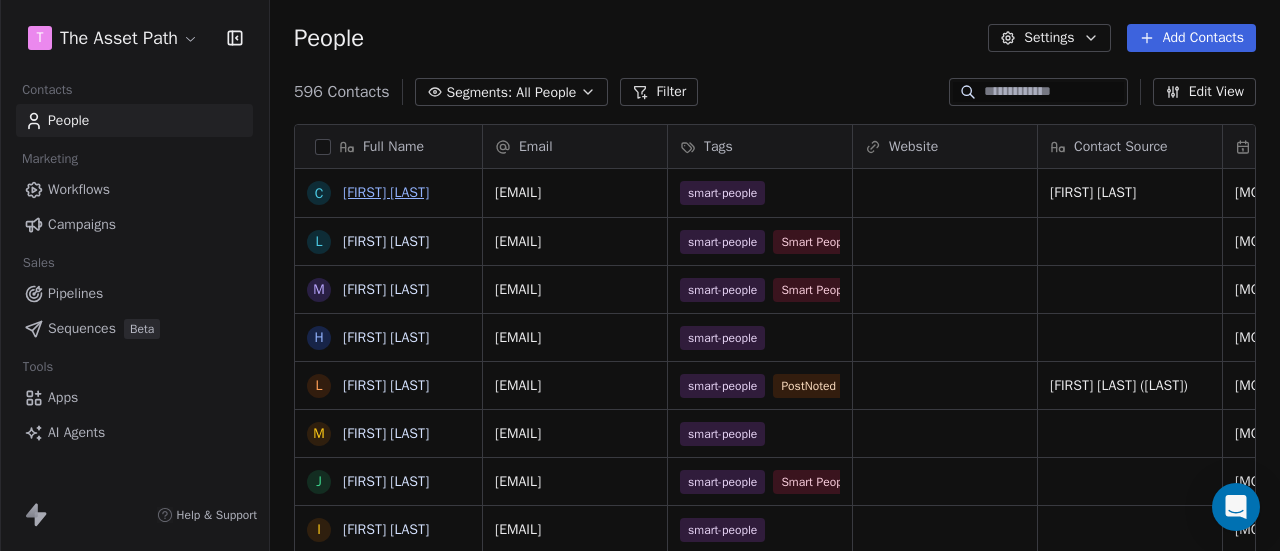 click on "[FIRST] [LAST]" at bounding box center [386, 192] 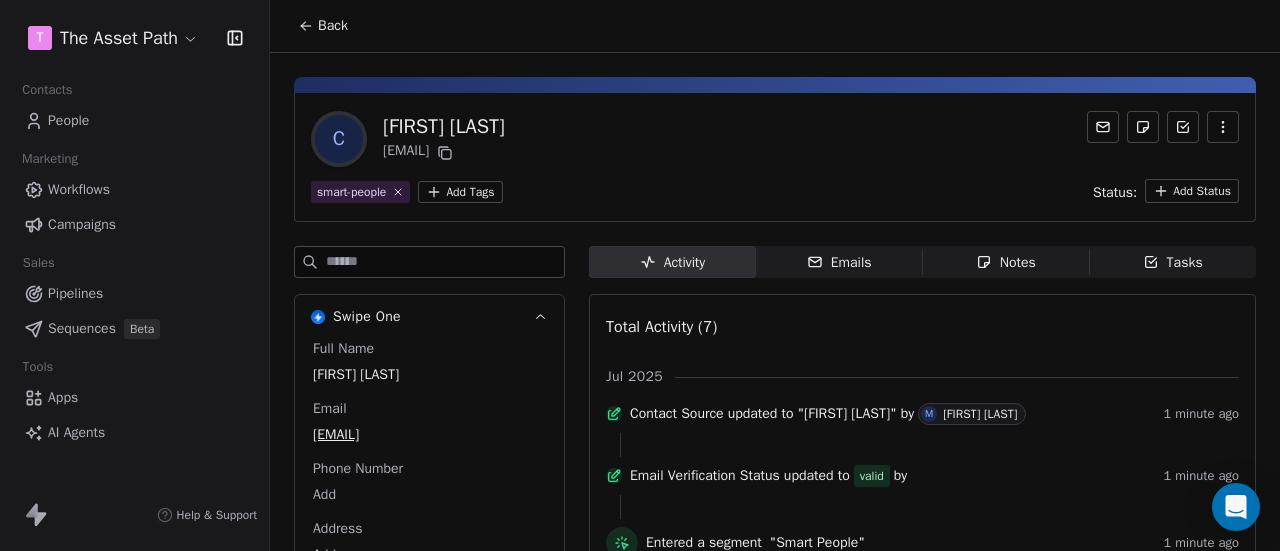 click on "Notes" at bounding box center (1006, 262) 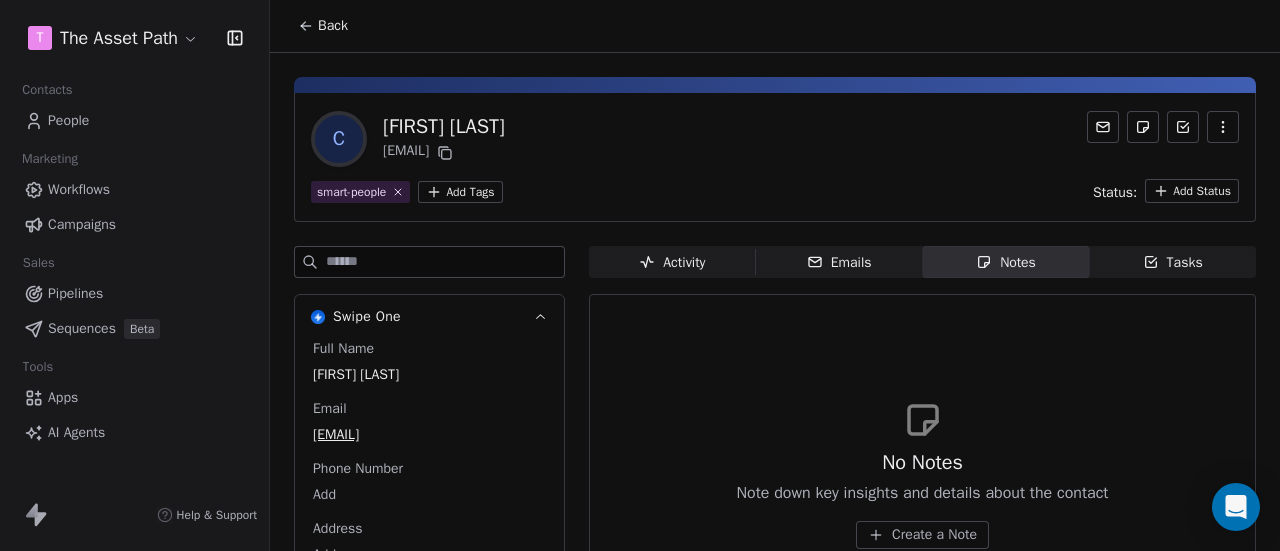 scroll, scrollTop: 200, scrollLeft: 0, axis: vertical 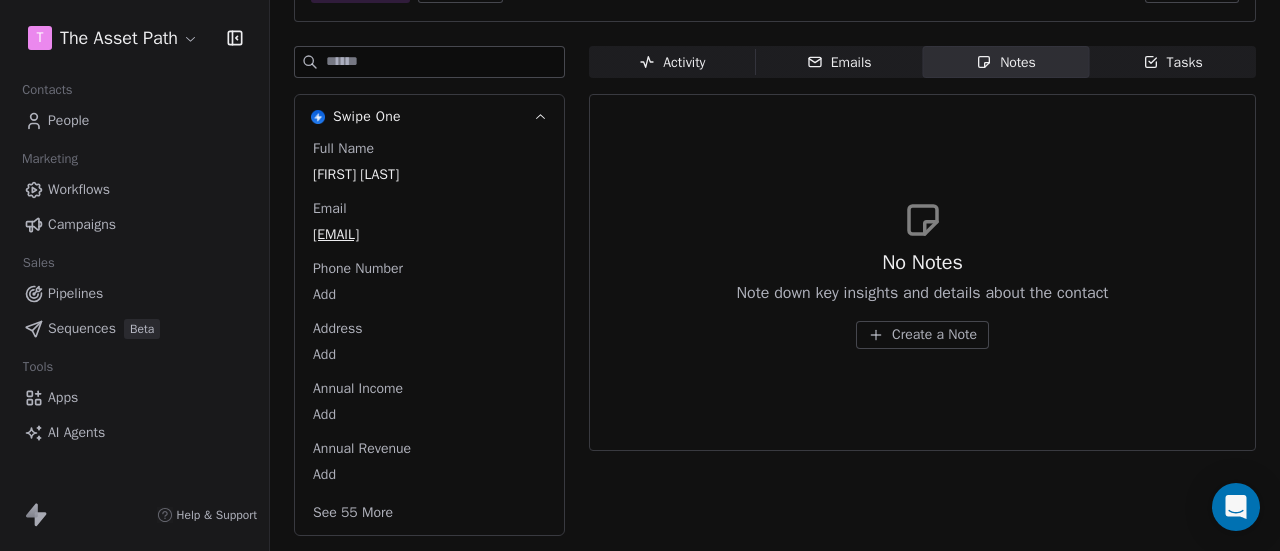 click on "Create a Note" at bounding box center [934, 335] 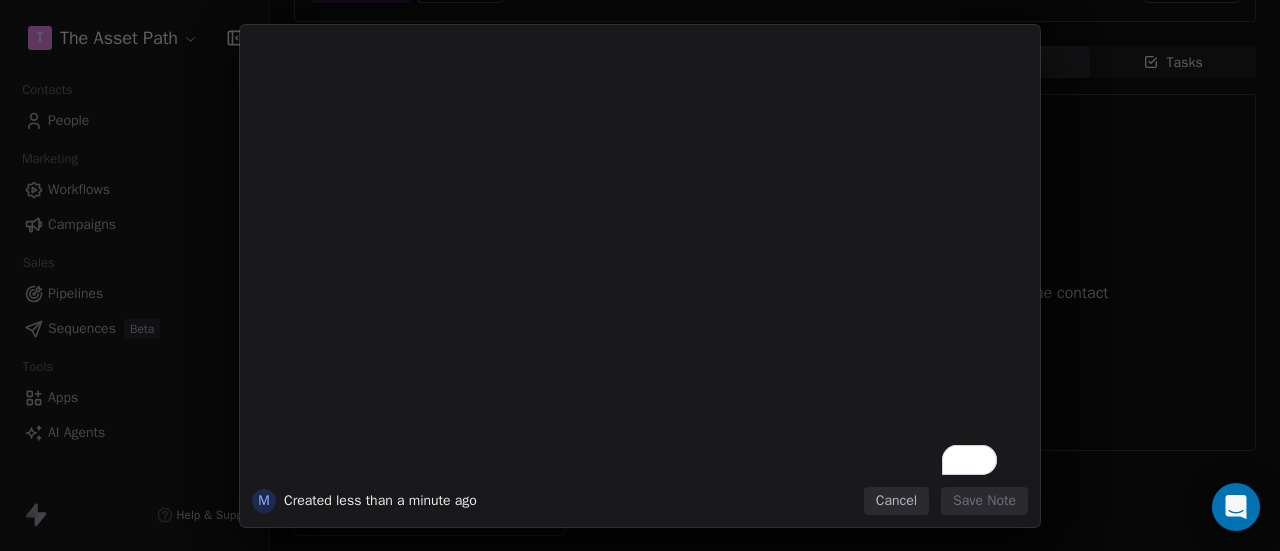 type 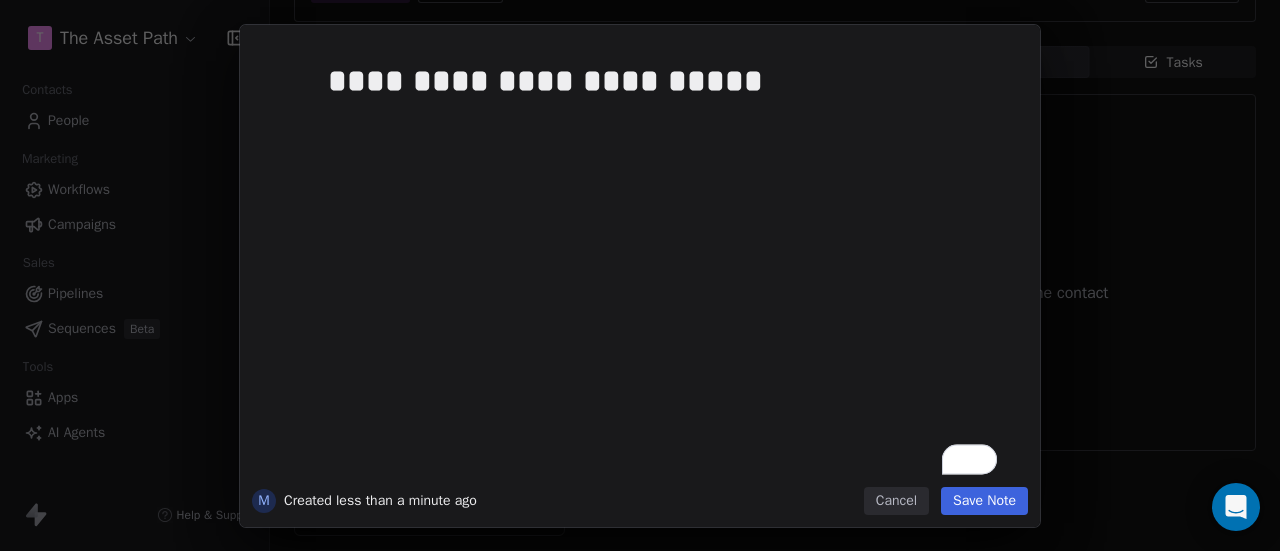 click on "Save Note" at bounding box center (984, 501) 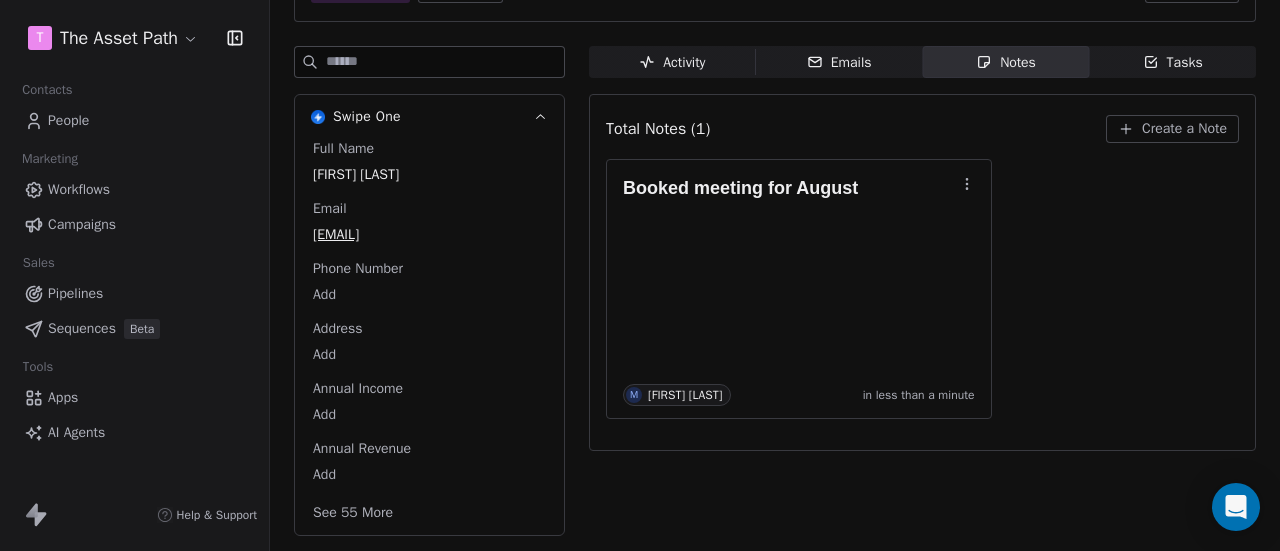 scroll, scrollTop: 0, scrollLeft: 0, axis: both 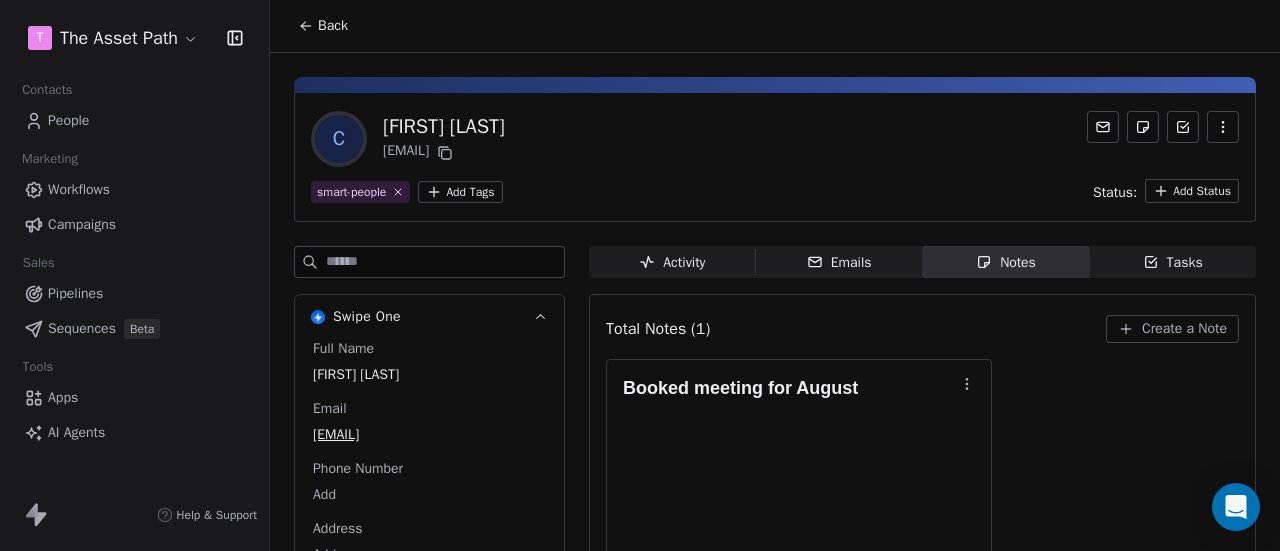 click on "Back" at bounding box center (323, 26) 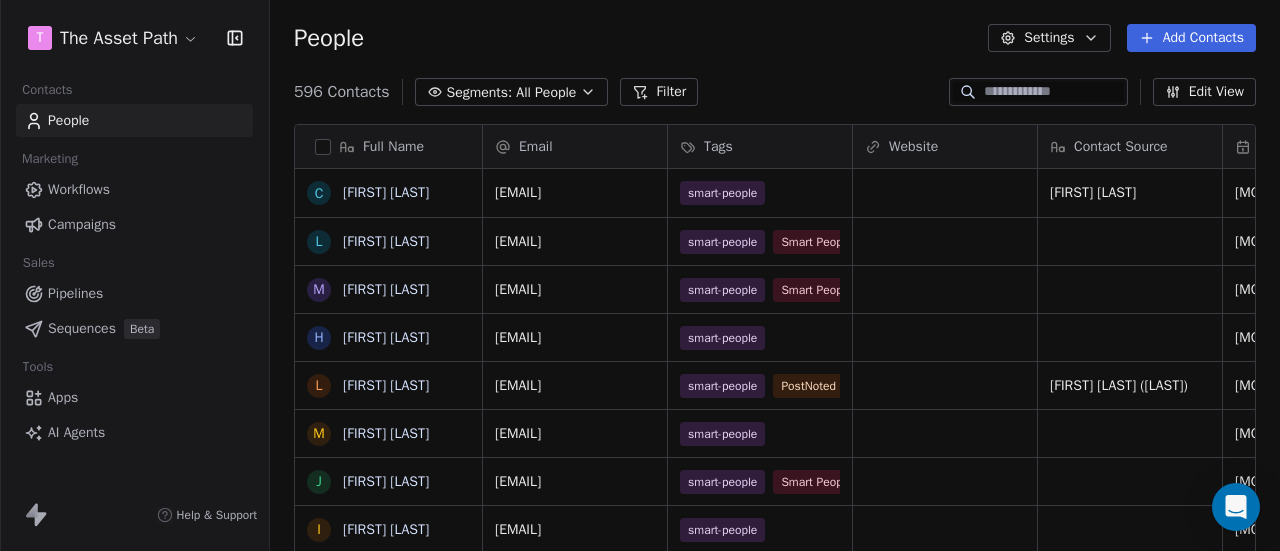scroll, scrollTop: 16, scrollLeft: 16, axis: both 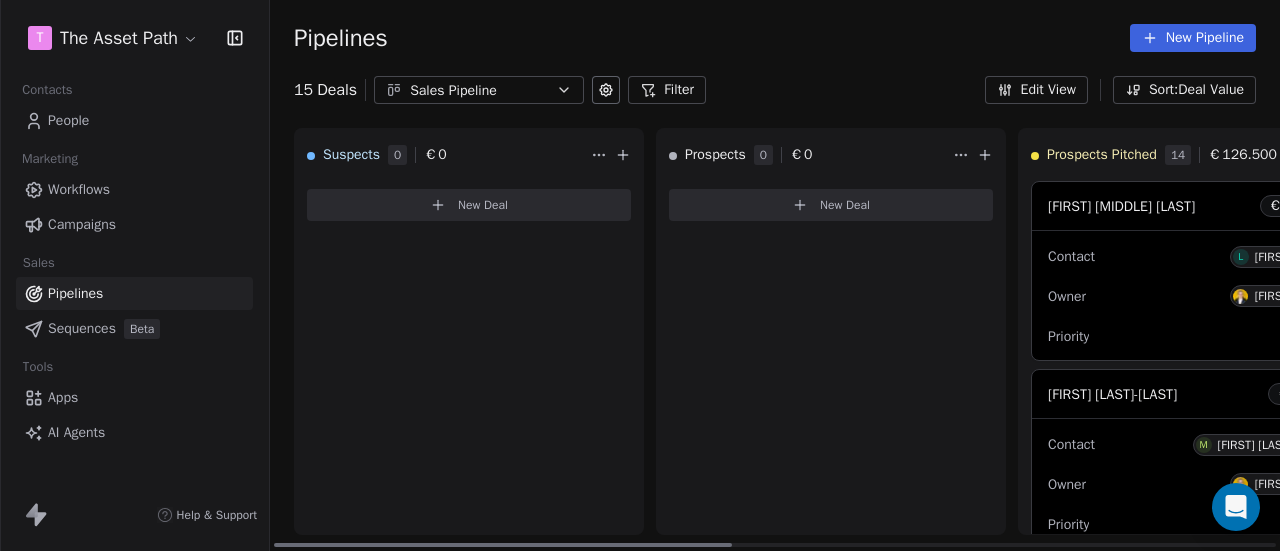 drag, startPoint x: 691, startPoint y: 549, endPoint x: 477, endPoint y: 514, distance: 216.84326 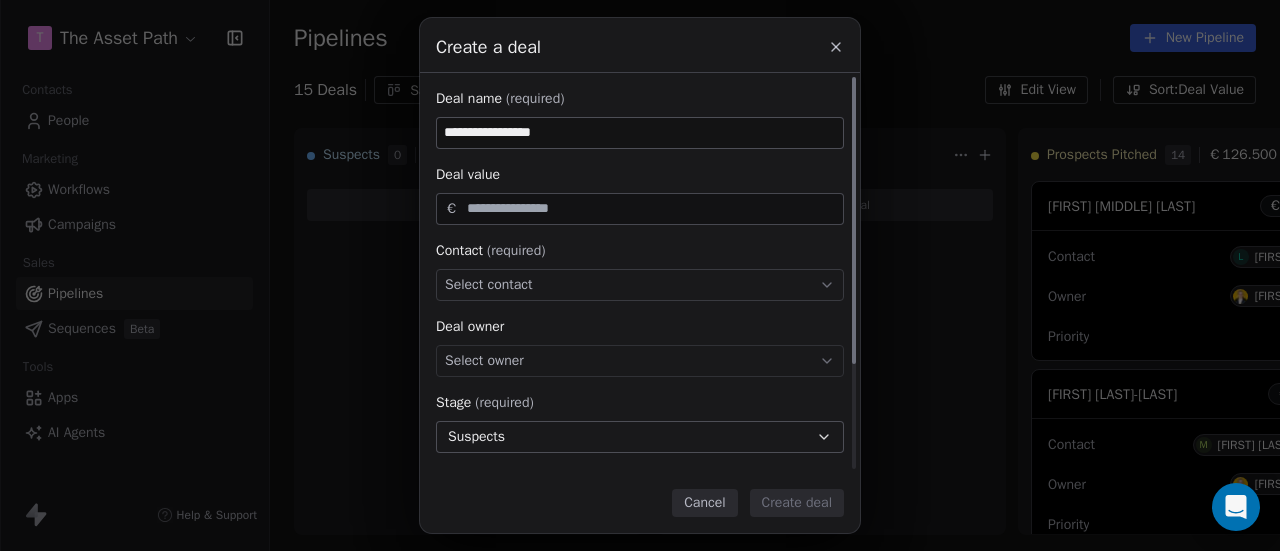 type on "**********" 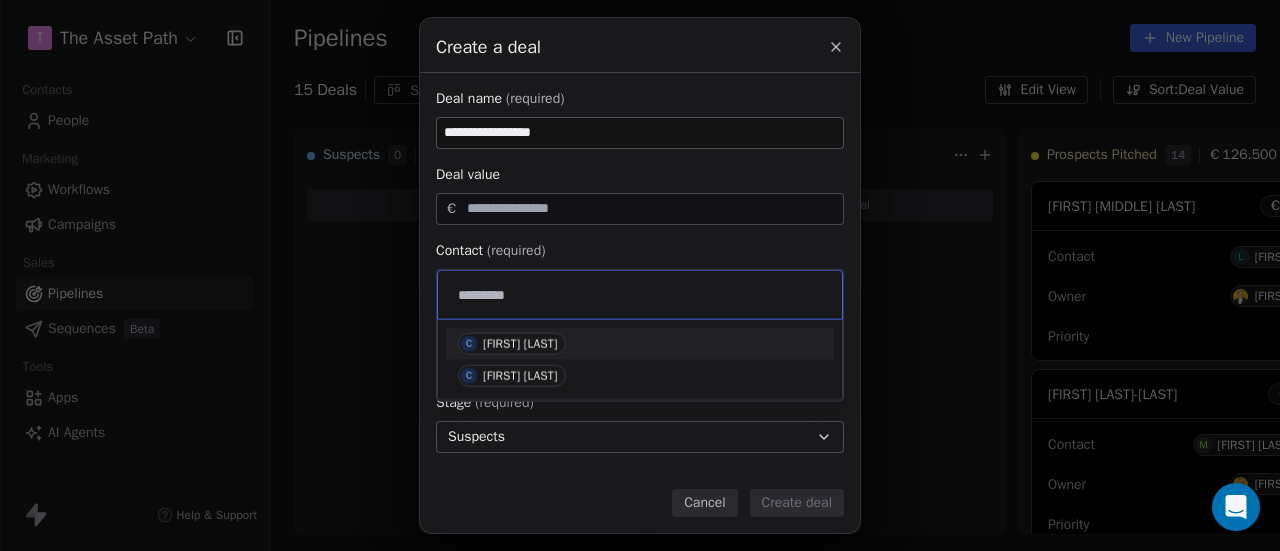 type on "*********" 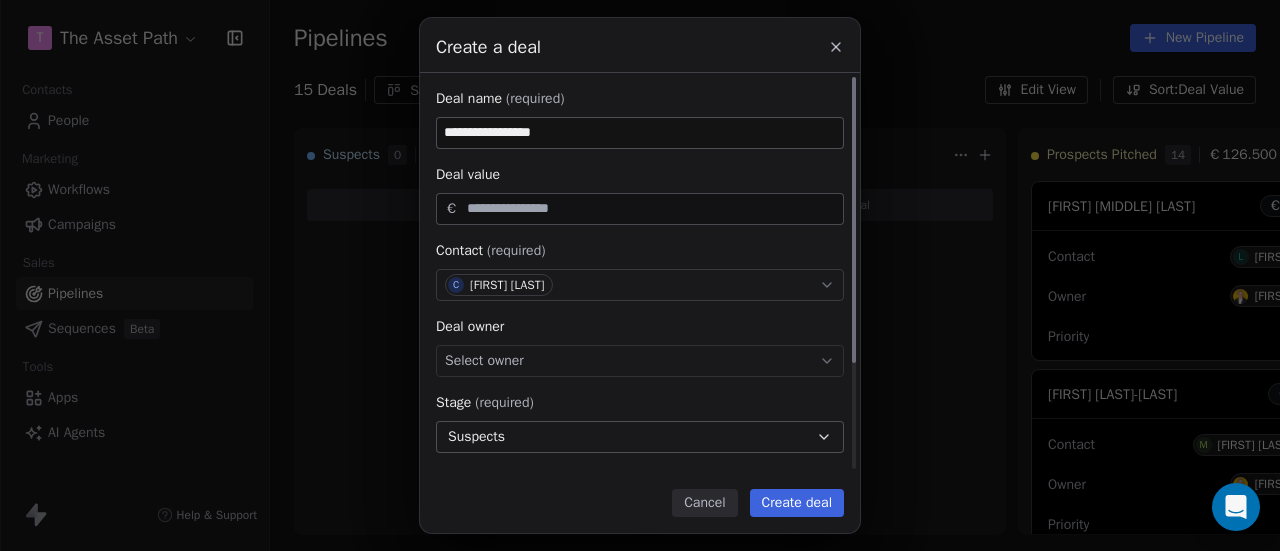 click on "Select owner" at bounding box center (640, 361) 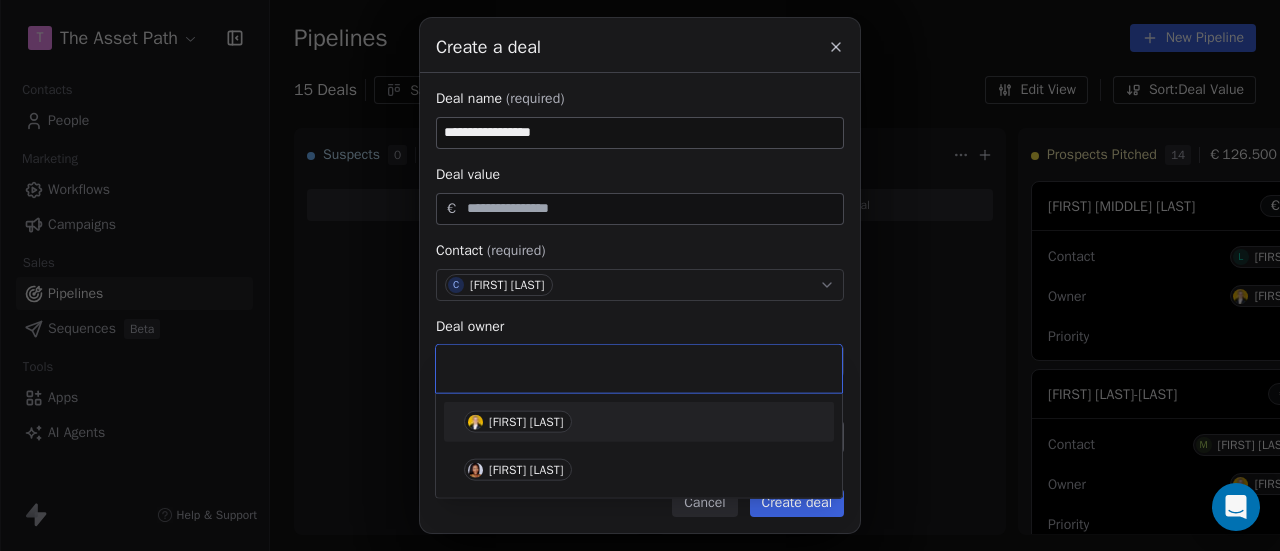 click on "[FIRST] [LAST]" at bounding box center [518, 422] 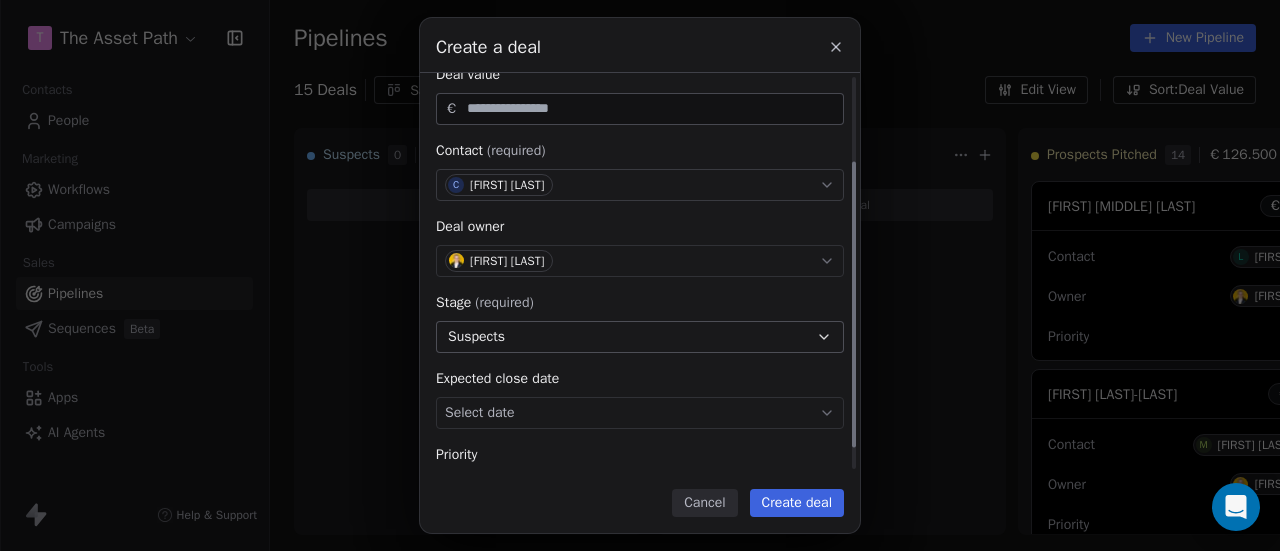 scroll, scrollTop: 148, scrollLeft: 0, axis: vertical 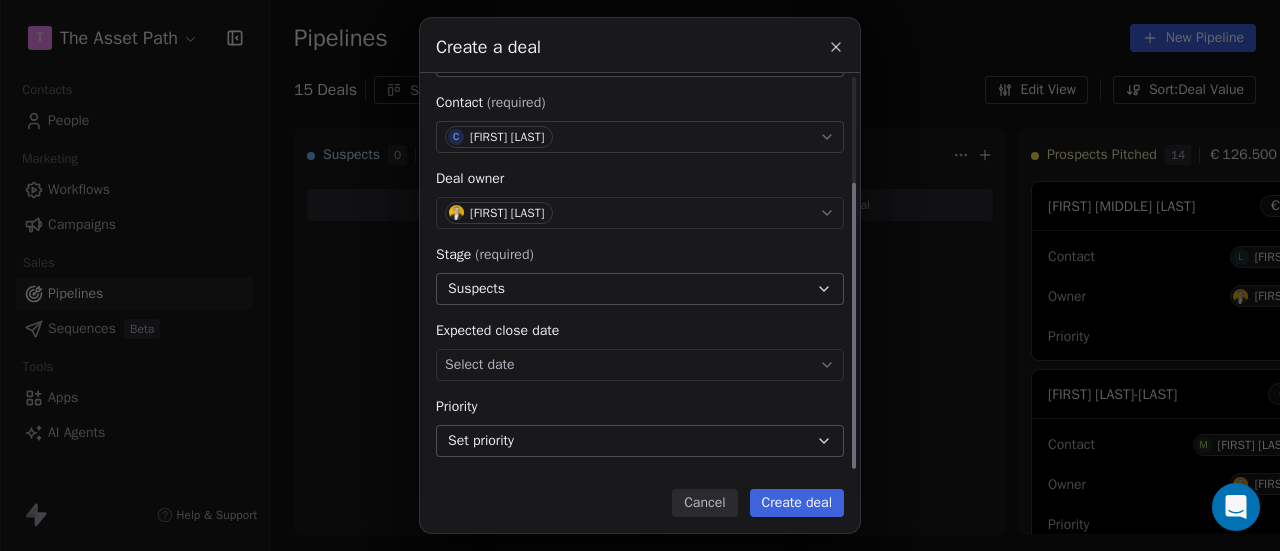 click on "Set priority" at bounding box center (640, 441) 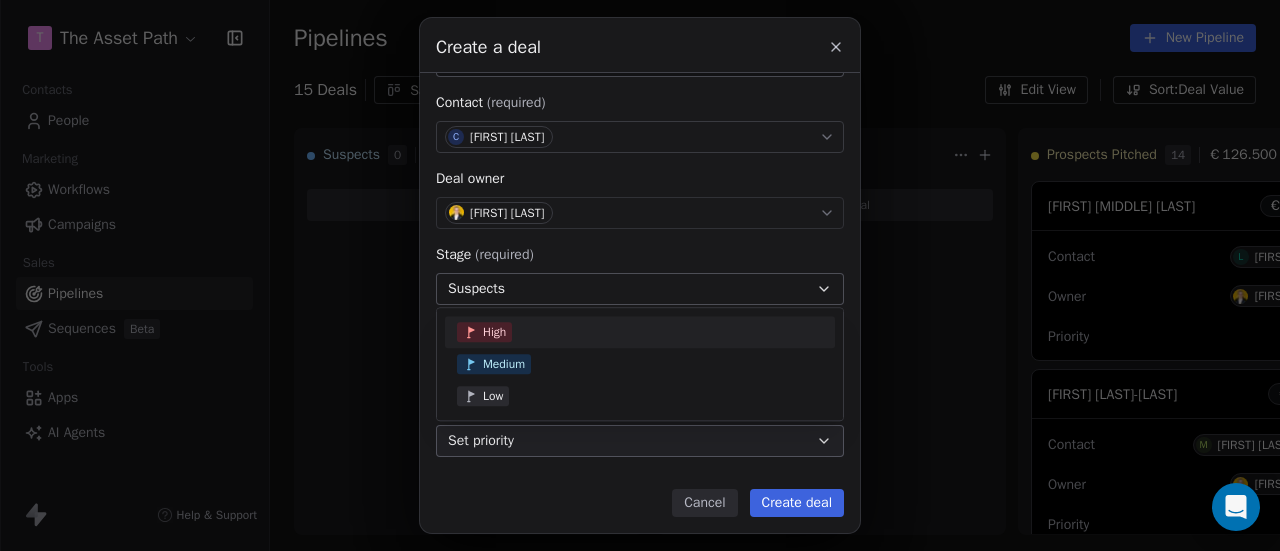 click on "High" at bounding box center (640, 332) 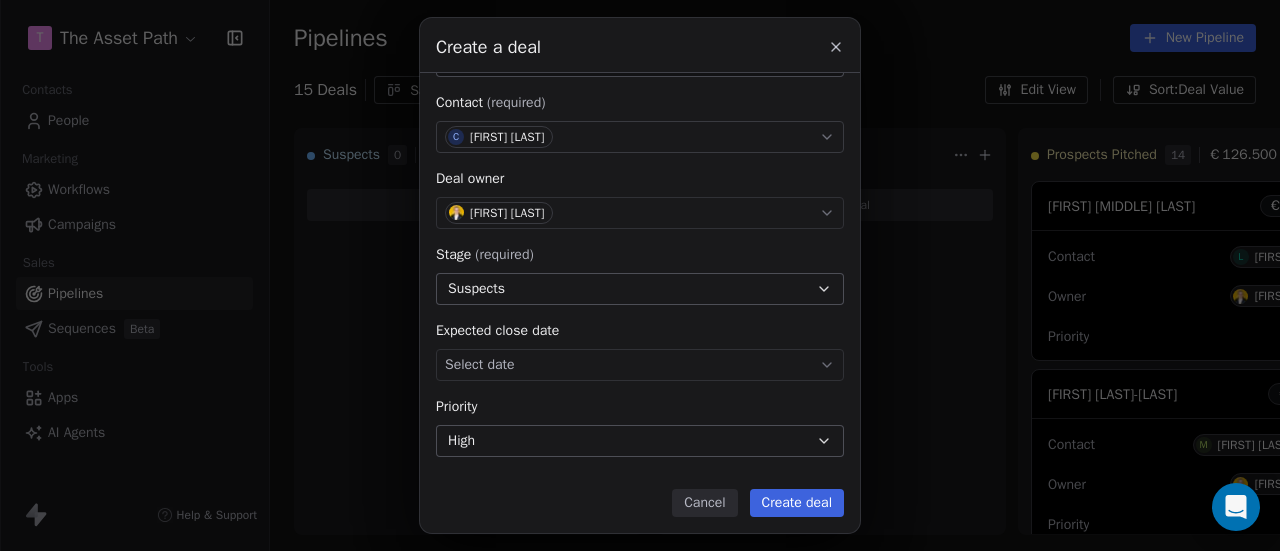 click on "Create deal" at bounding box center (797, 503) 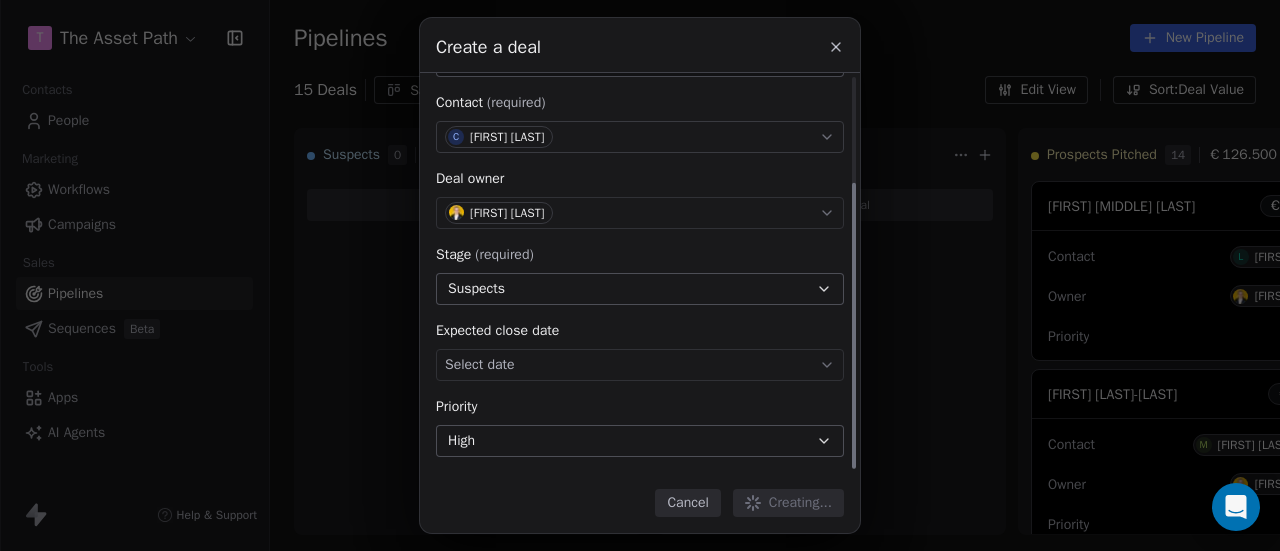 type 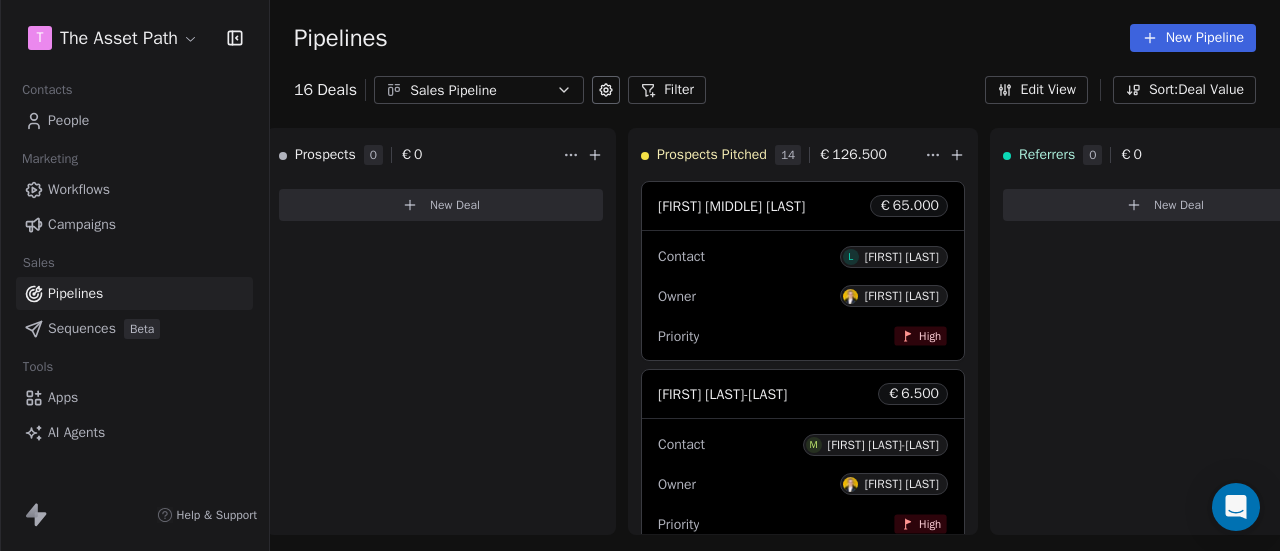 scroll, scrollTop: 0, scrollLeft: 398, axis: horizontal 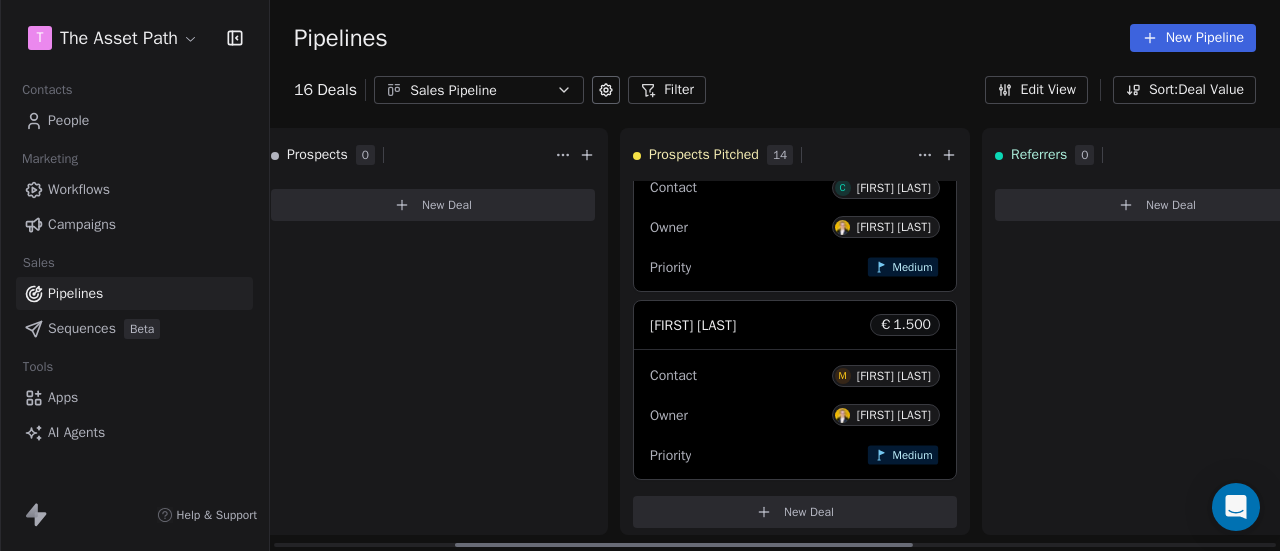 click 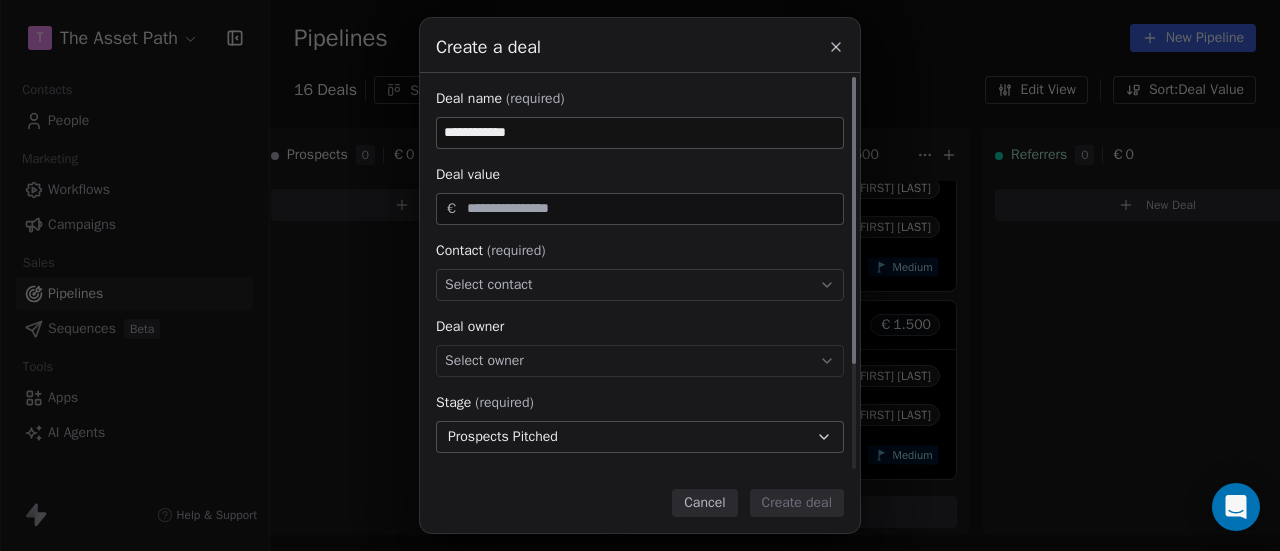 type on "**********" 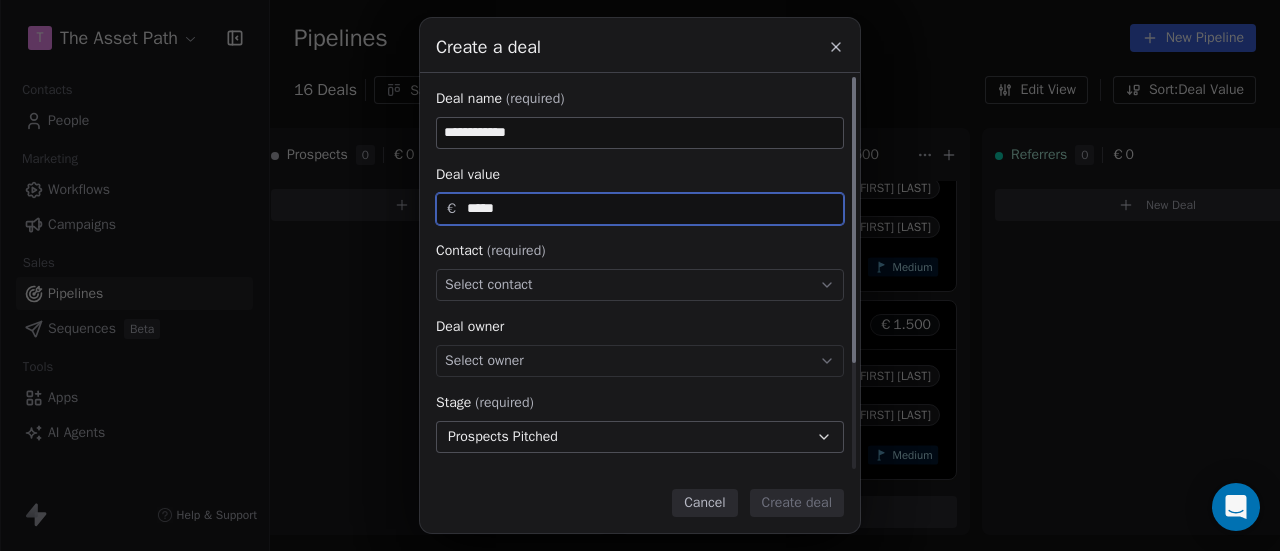 type on "*****" 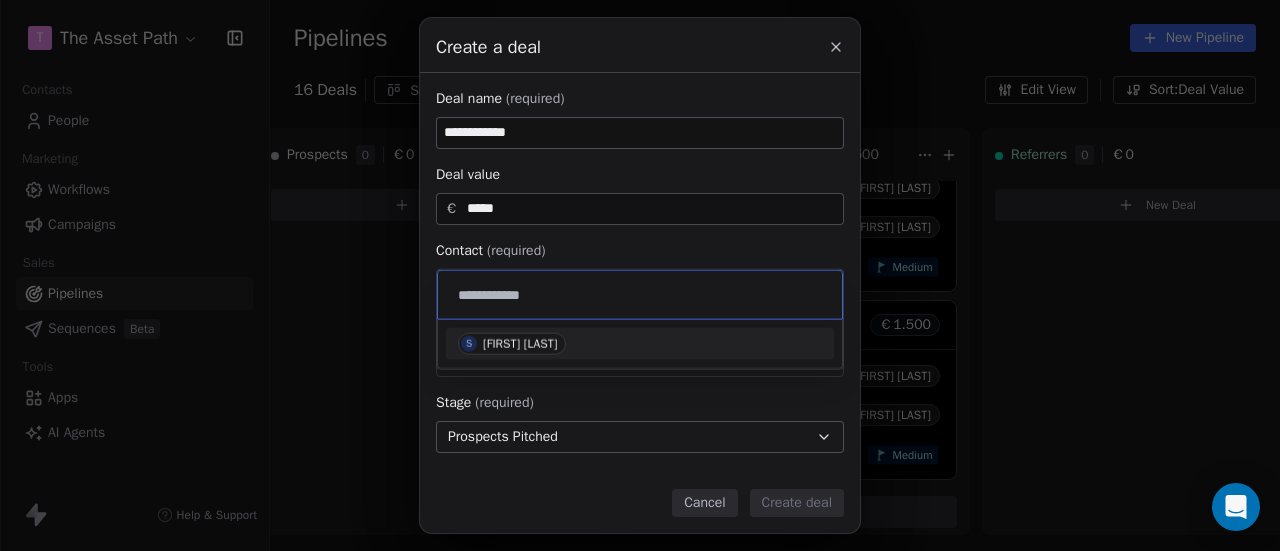 type on "**********" 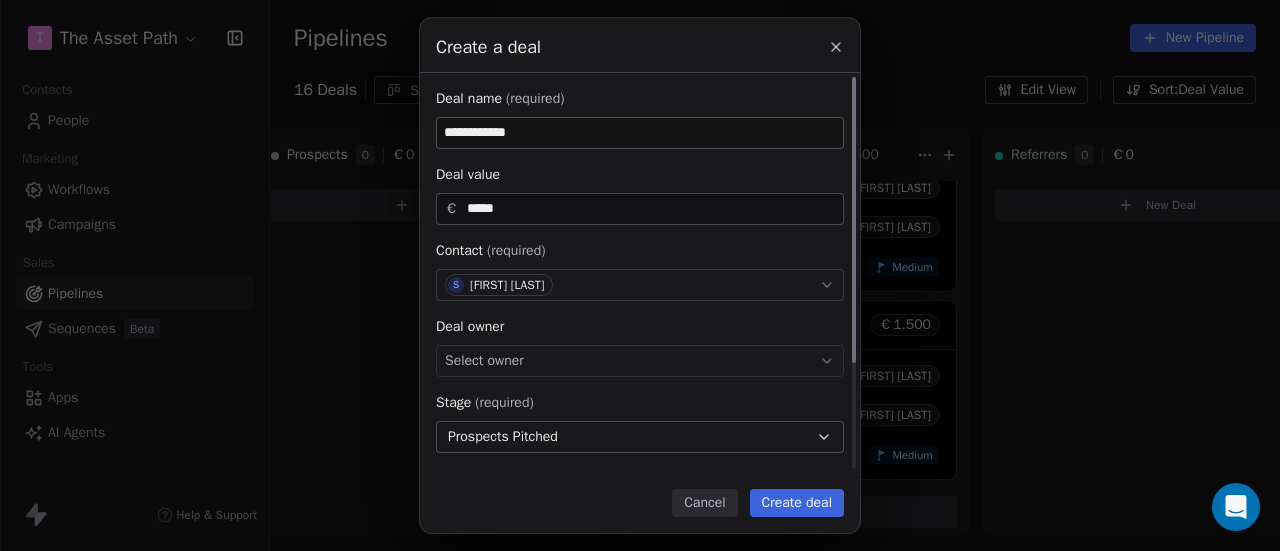 click on "Select owner" at bounding box center (640, 361) 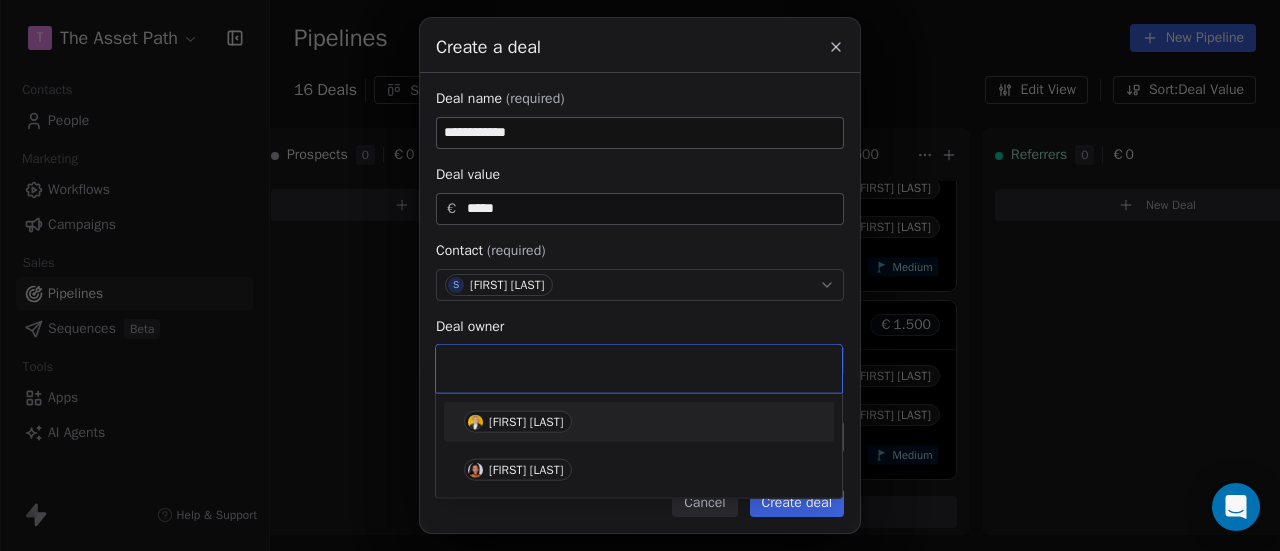 click on "[FIRST] [LAST]" at bounding box center [526, 422] 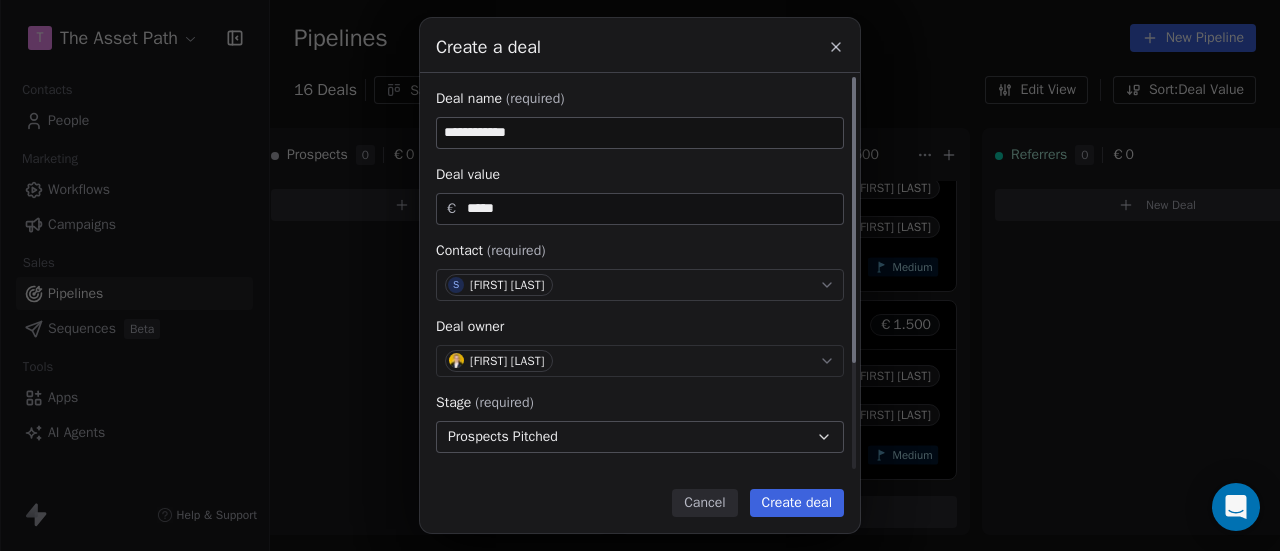 click on "Prospects Pitched" at bounding box center (503, 436) 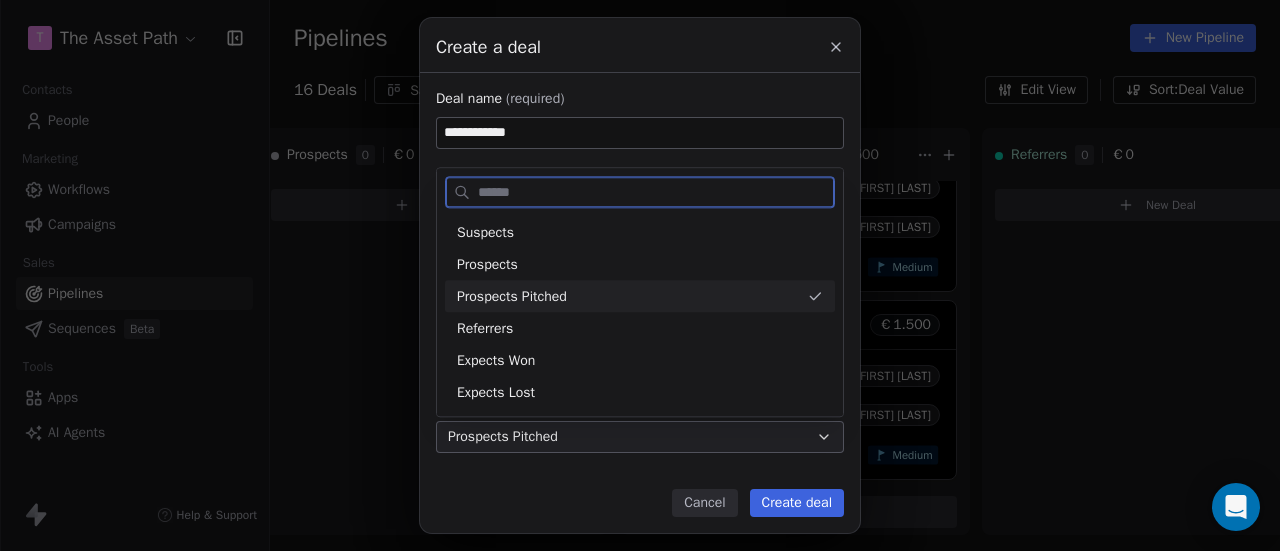 click on "Prospects Pitched" at bounding box center (628, 296) 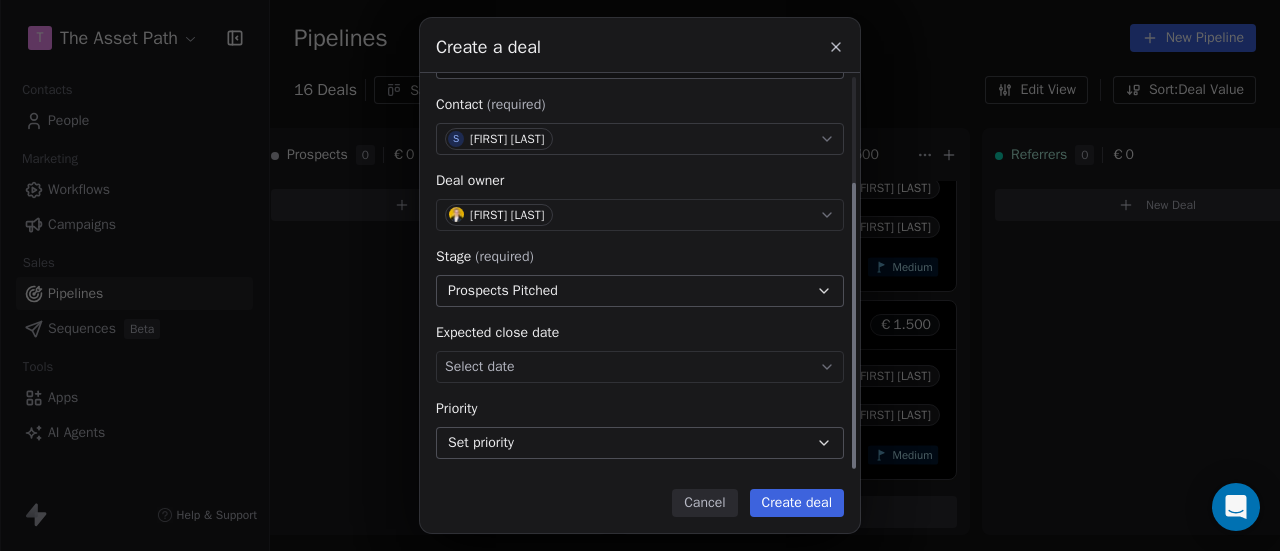 scroll, scrollTop: 148, scrollLeft: 0, axis: vertical 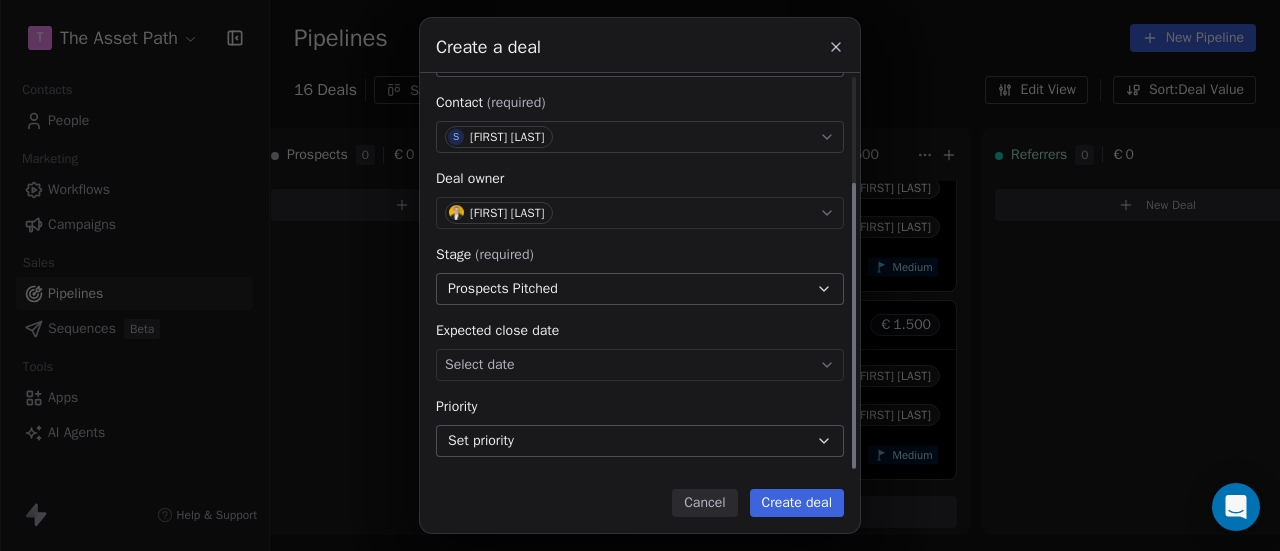 click on "Set priority" at bounding box center (640, 441) 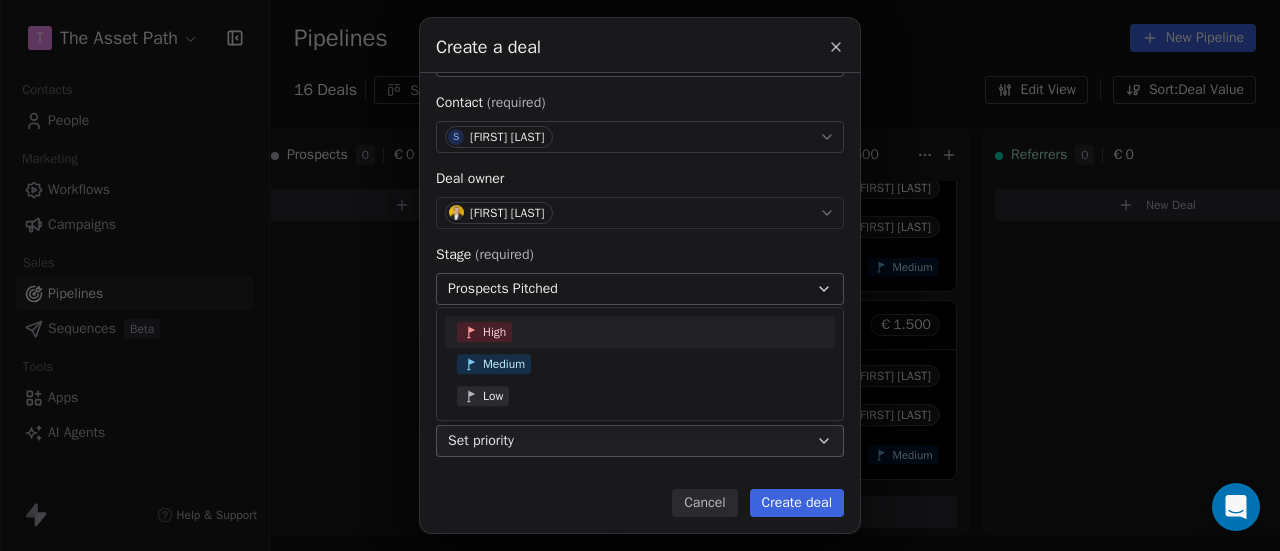 click on "High" at bounding box center (640, 332) 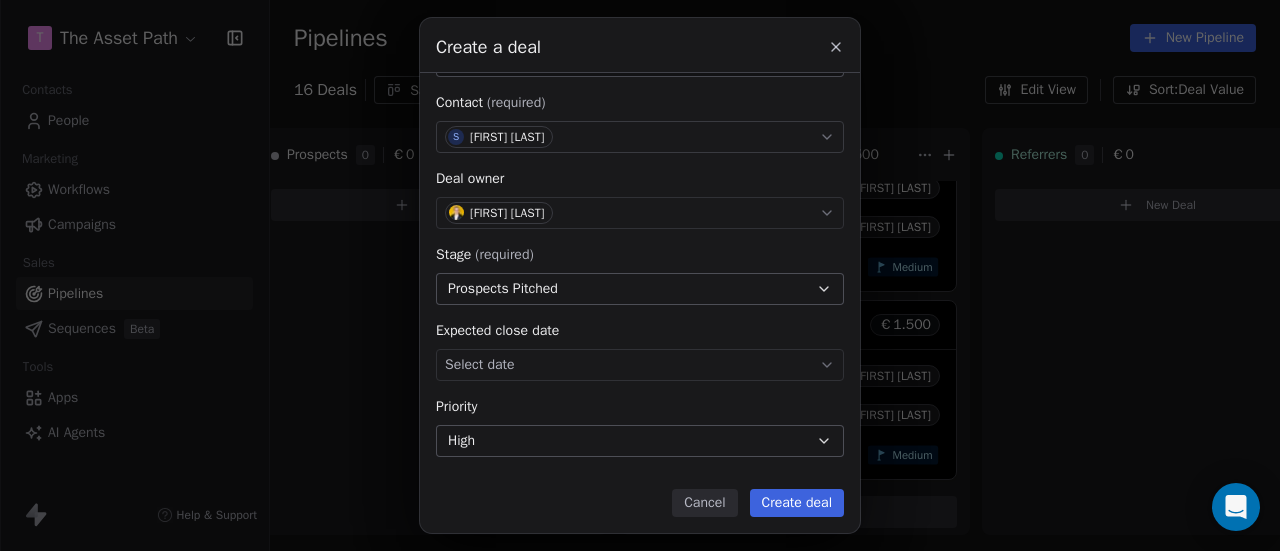 click on "Create deal" at bounding box center [797, 503] 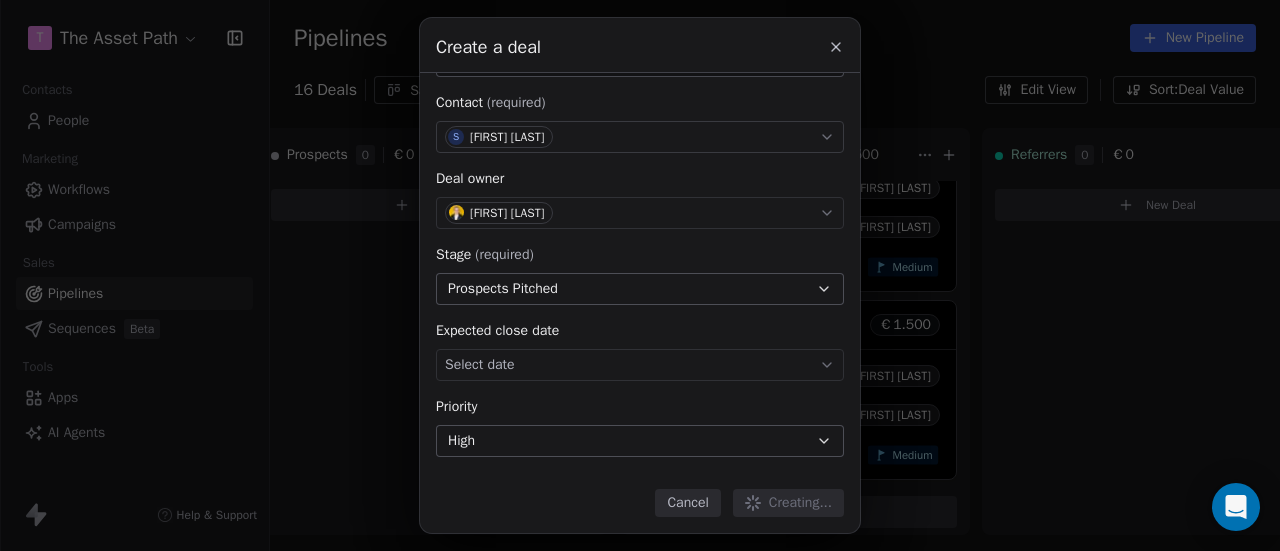 type 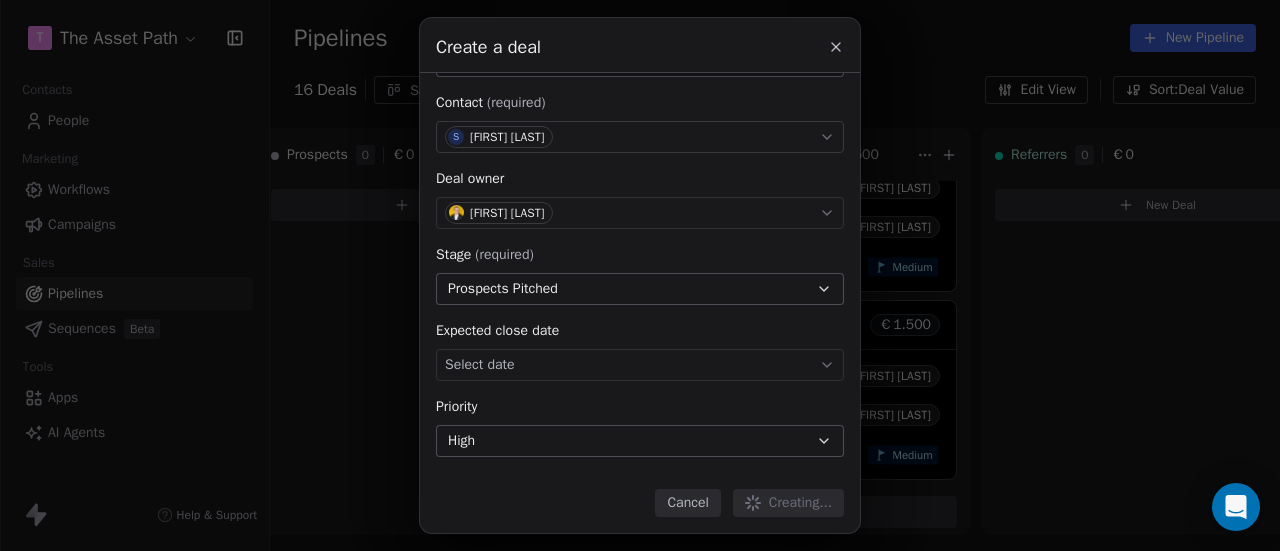 type 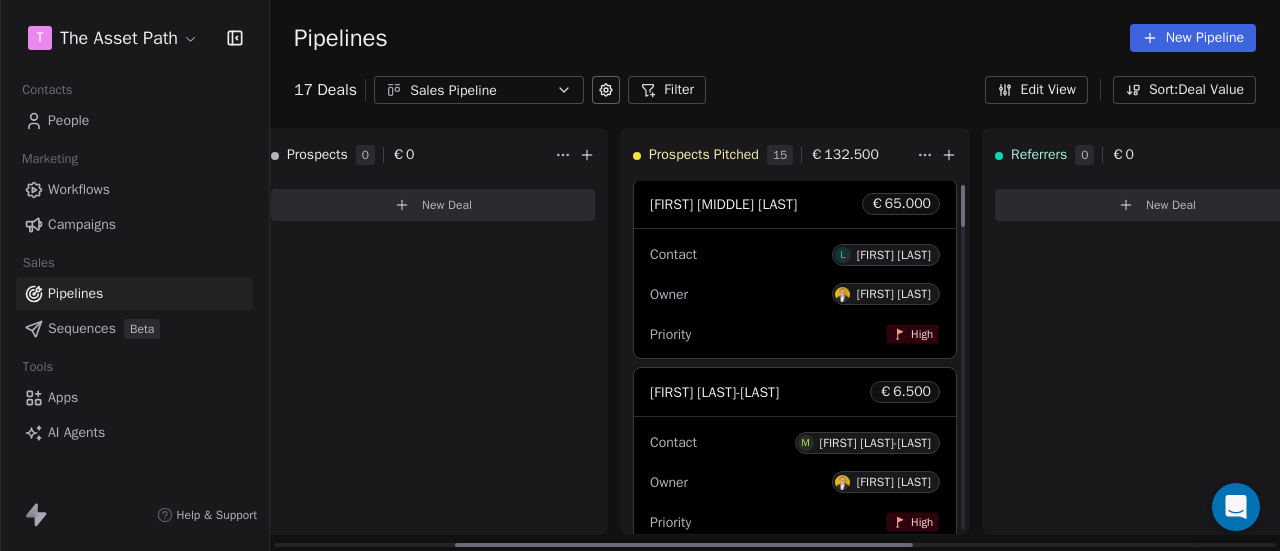 scroll, scrollTop: 0, scrollLeft: 0, axis: both 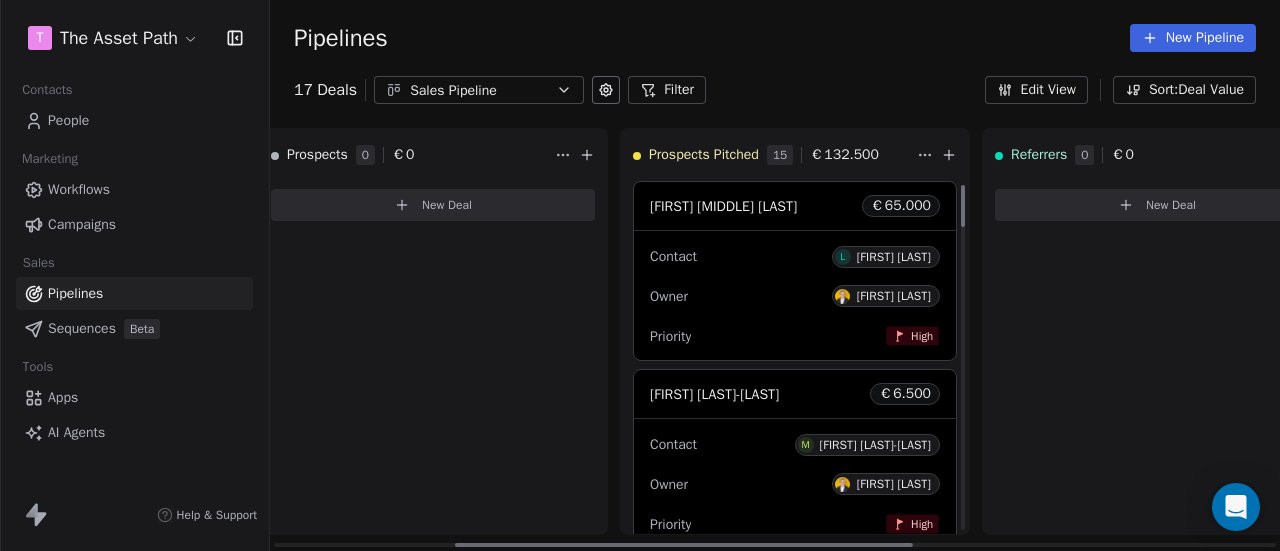 click on "€ [NUMBER] [FIRST] [LAST] € [NUMBER] Contact [FIRST] [LAST] Owner [FIRST] [LAST] Priority High [FIRST] [LAST] € [NUMBER] Contact [FIRST] [LAST] Owner [FIRST] [LAST] Priority High [FIRST] [LAST] € [NUMBER] Contact [FIRST] [LAST] Owner [FIRST] [LAST] Priority High [FIRST] [LAST] € [NUMBER] Contact [FIRST] [LAST] Owner [FIRST] [LAST] Priority High [FIRST] [LAST] € [NUMBER] Contact [FIRST] [LAST] Owner [FIRST] [LAST] Priority High [FIRST] [LAST] € [NUMBER] Contact [FIRST] [LAST] Owner [FIRST] [LAST] Priority High" at bounding box center [640, 275] 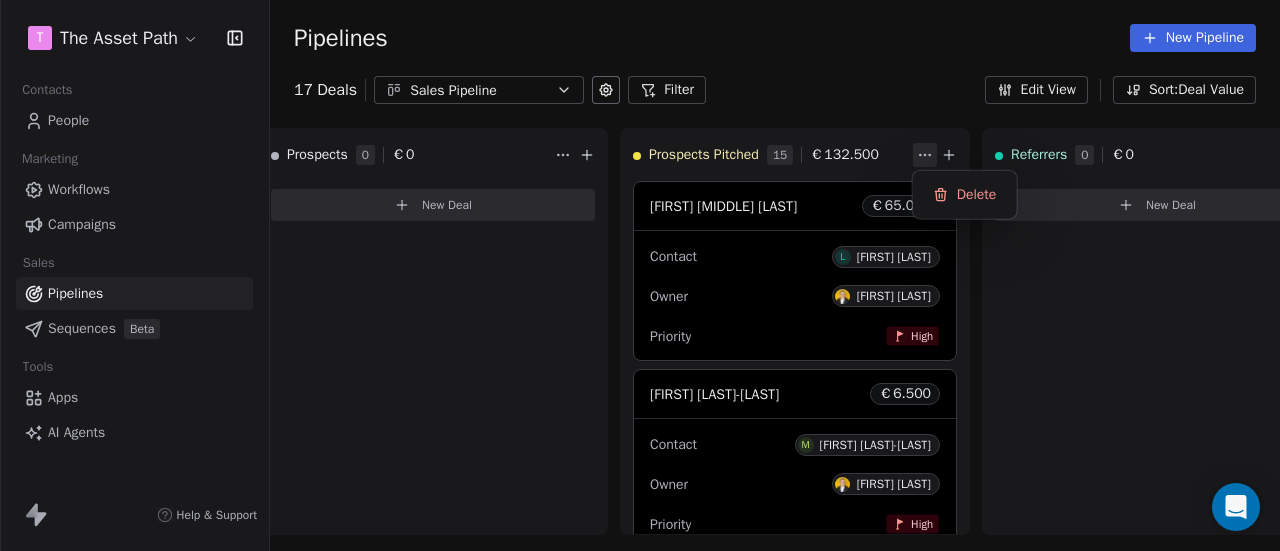 click on "€ [NUMBER] [FIRST] [LAST] € [NUMBER] Contact [FIRST] [LAST] Owner [FIRST] [LAST] Priority High [FIRST] [LAST] € [NUMBER] Contact [FIRST] [LAST] Owner [FIRST] [LAST] Priority High [FIRST] [LAST] € [NUMBER] Contact [FIRST] [LAST] Owner [FIRST] [LAST] Priority High [FIRST] [LAST] € [NUMBER] Contact [FIRST] [LAST] Owner [FIRST] [LAST] Priority High [FIRST] [LAST] € [NUMBER] Contact [FIRST] [LAST] Owner [FIRST] [LAST] Priority High [FIRST] [LAST] € [NUMBER] Contact [FIRST] [LAST] Owner [FIRST] [LAST] Priority High" at bounding box center (640, 275) 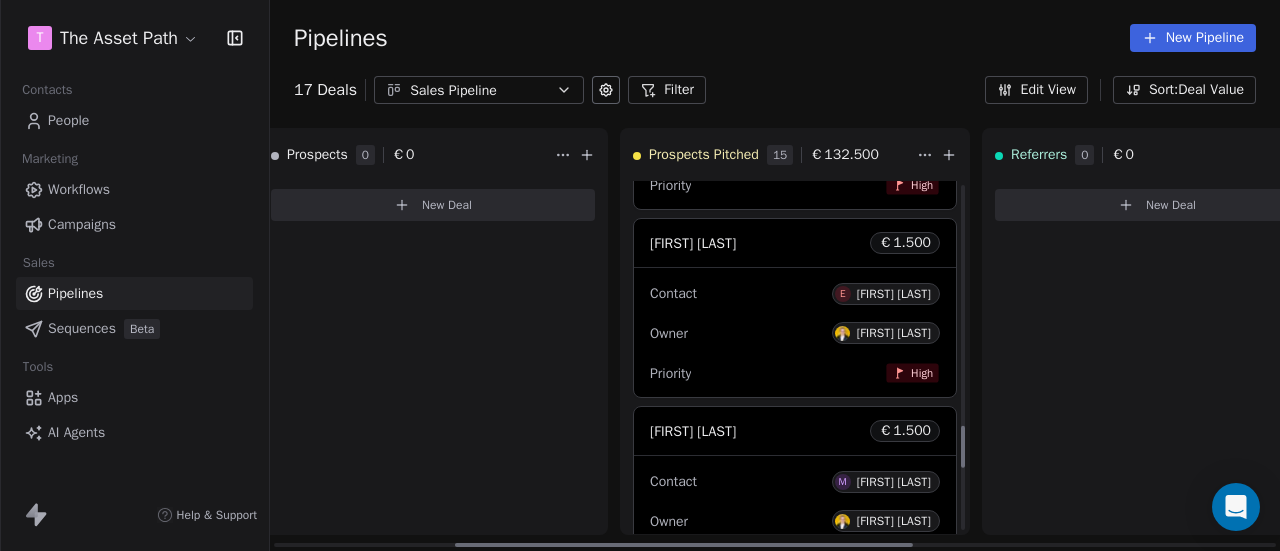 scroll, scrollTop: 2000, scrollLeft: 0, axis: vertical 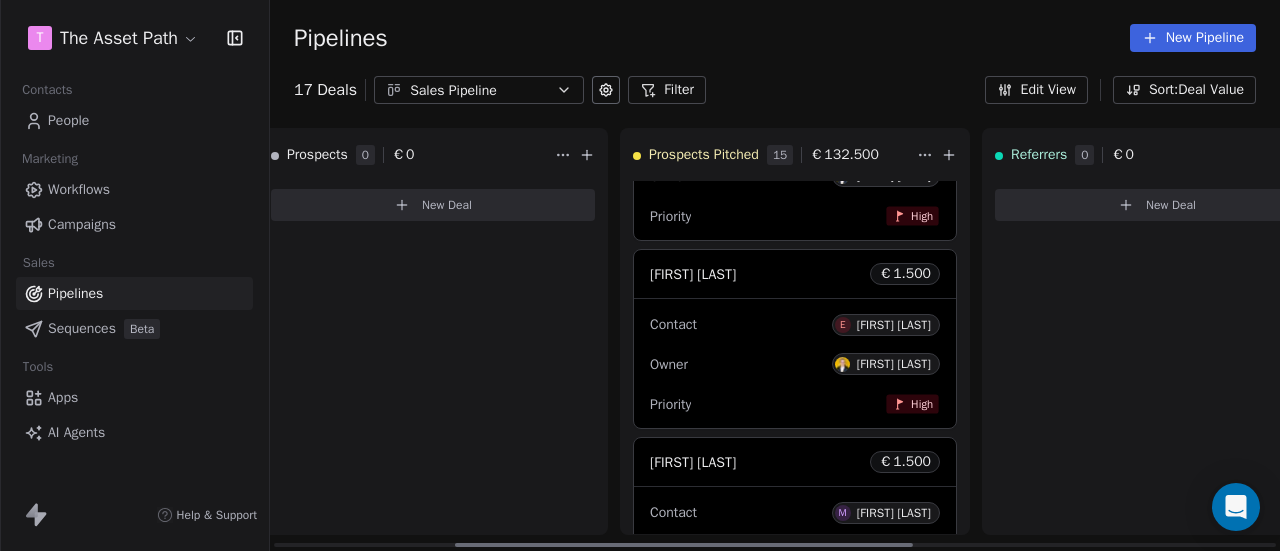 click on "[FIRST] [LAST] € [NUMBER]" at bounding box center (795, 274) 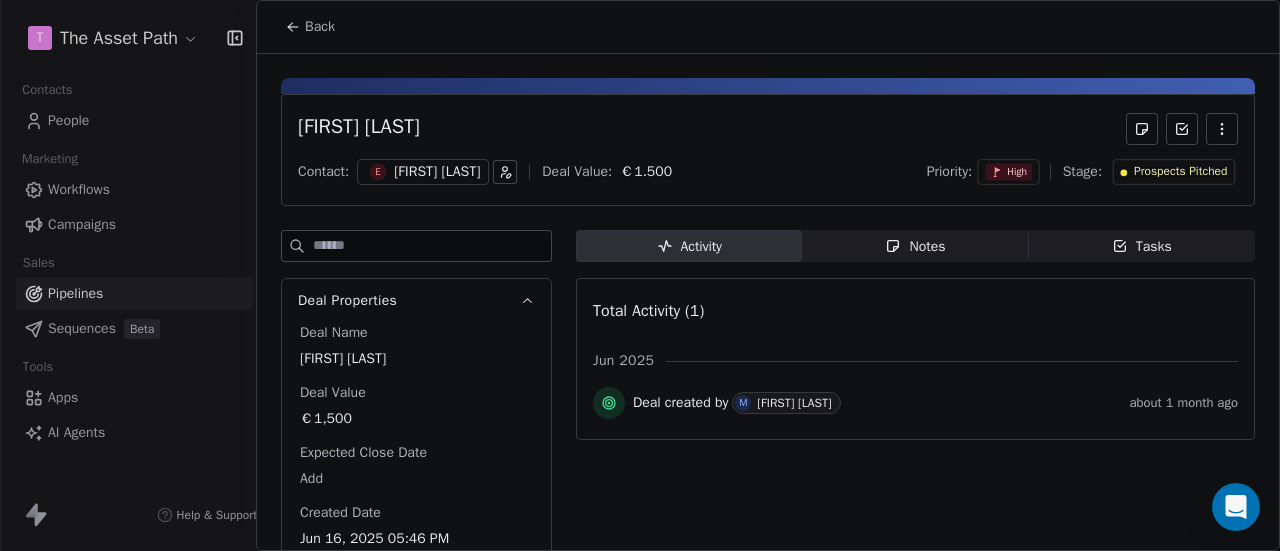 click on "Prospects Pitched" at bounding box center (1180, 172) 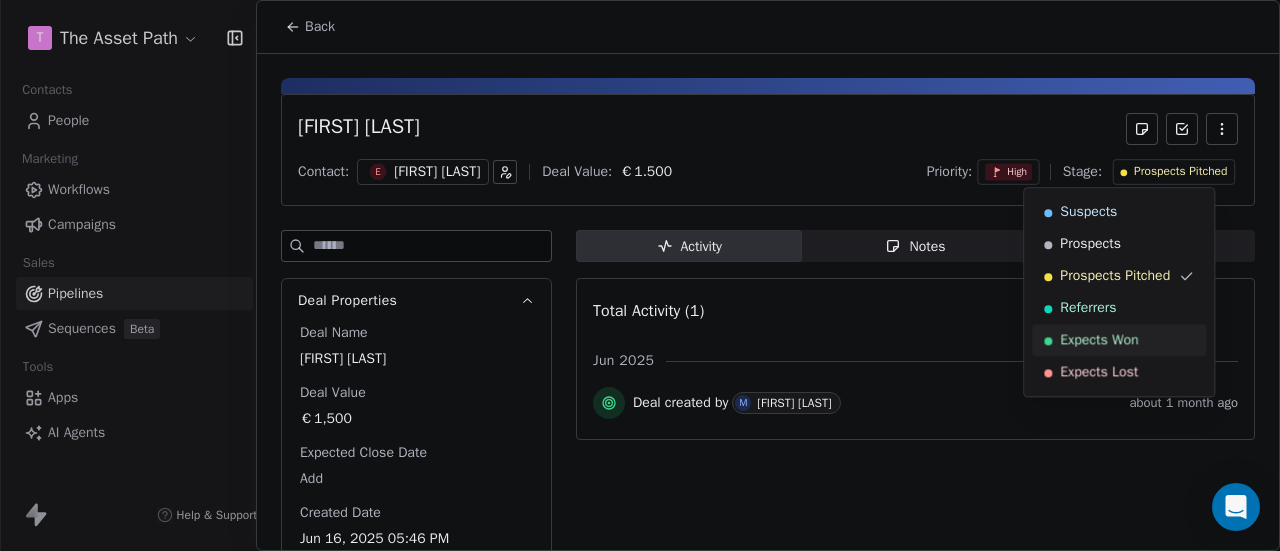 click on "Expects Won" at bounding box center [1099, 340] 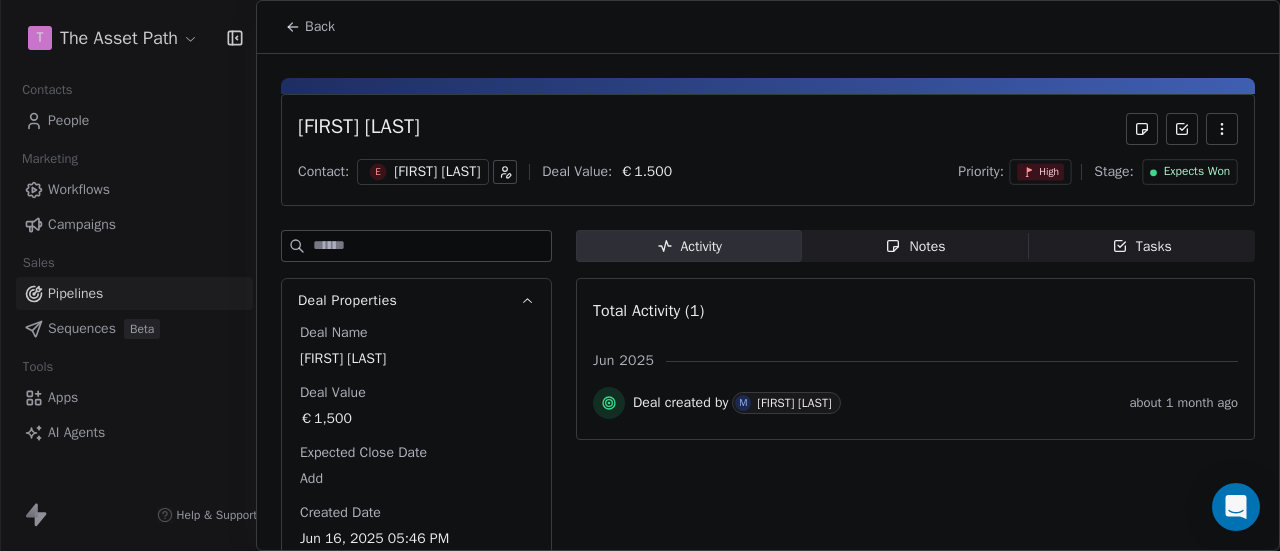 click on "Back" at bounding box center (320, 27) 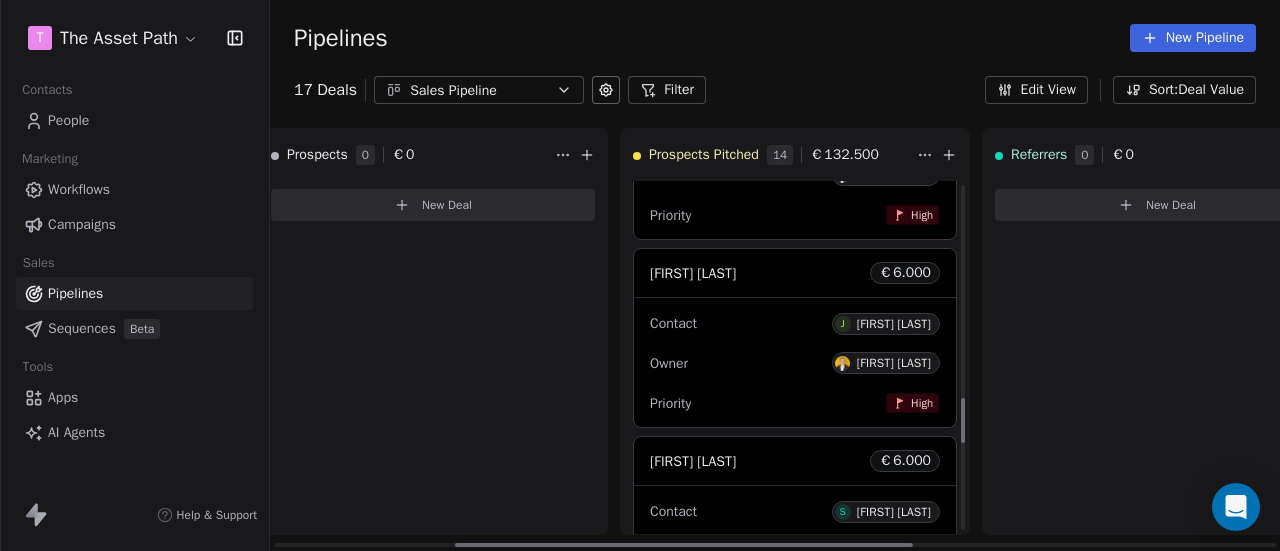 scroll, scrollTop: 1725, scrollLeft: 0, axis: vertical 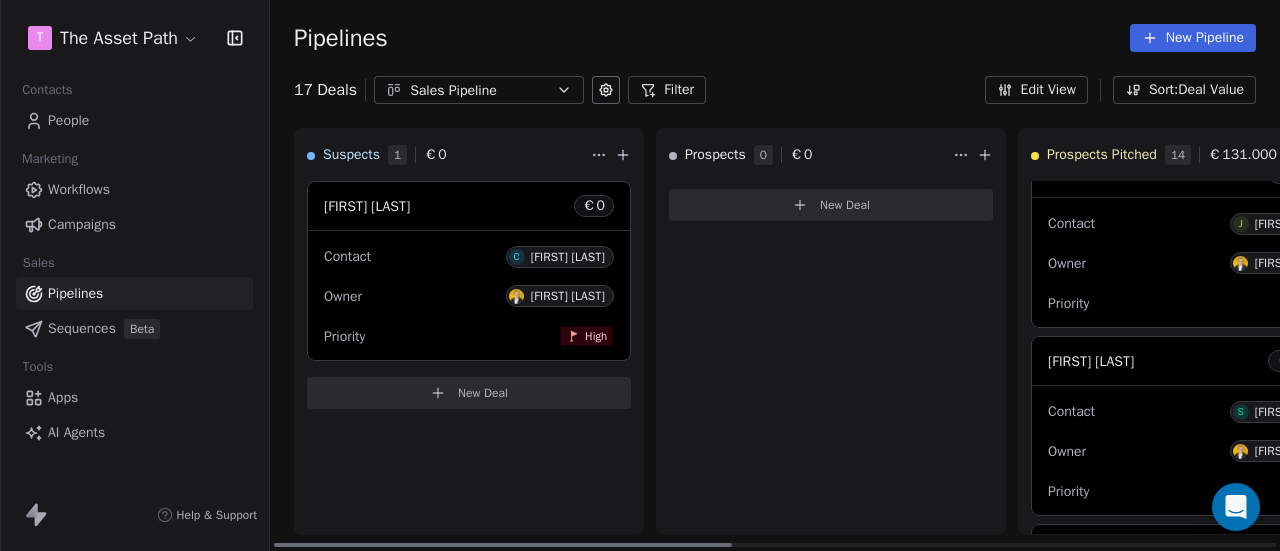drag, startPoint x: 684, startPoint y: 547, endPoint x: 328, endPoint y: 511, distance: 357.81558 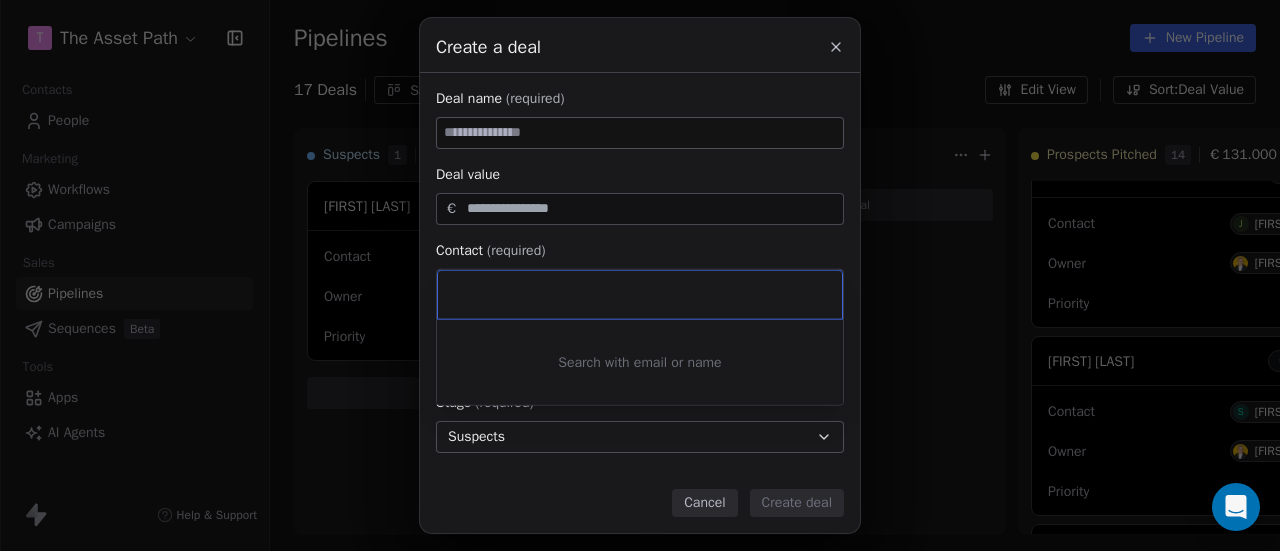 click on "Create a deal Deal name (required) Deal value € Contact (required) Select contact Deal owner Select owner Stage (required) Suspects Expected close date Select date Priority Set priority Cancel Create deal" at bounding box center (640, 275) 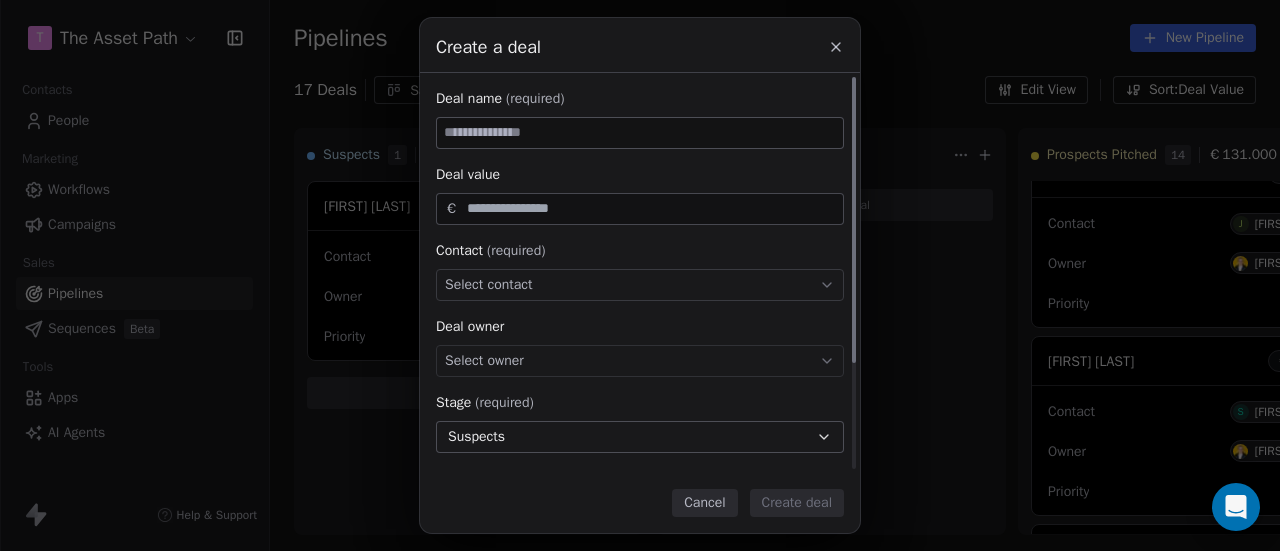 click at bounding box center [640, 133] 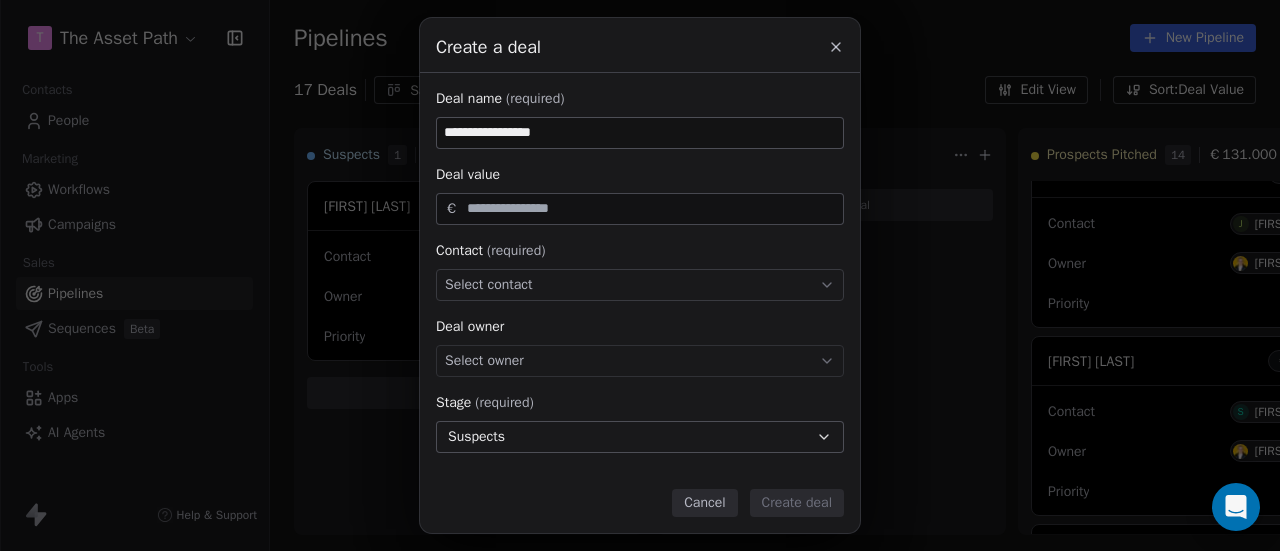 type on "**********" 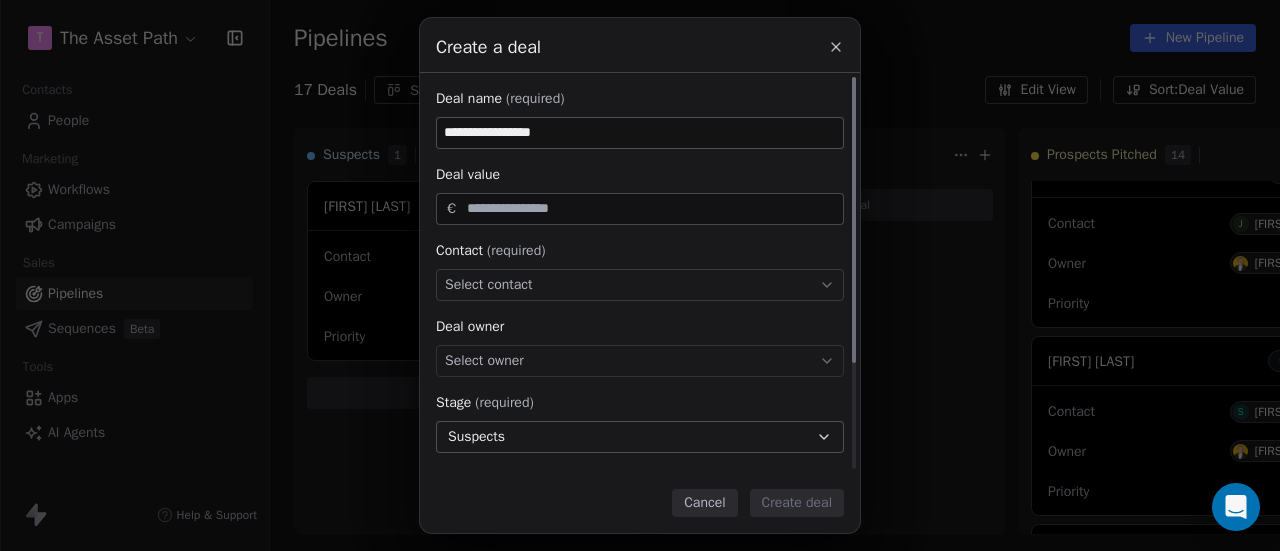 click on "Select contact" at bounding box center (489, 285) 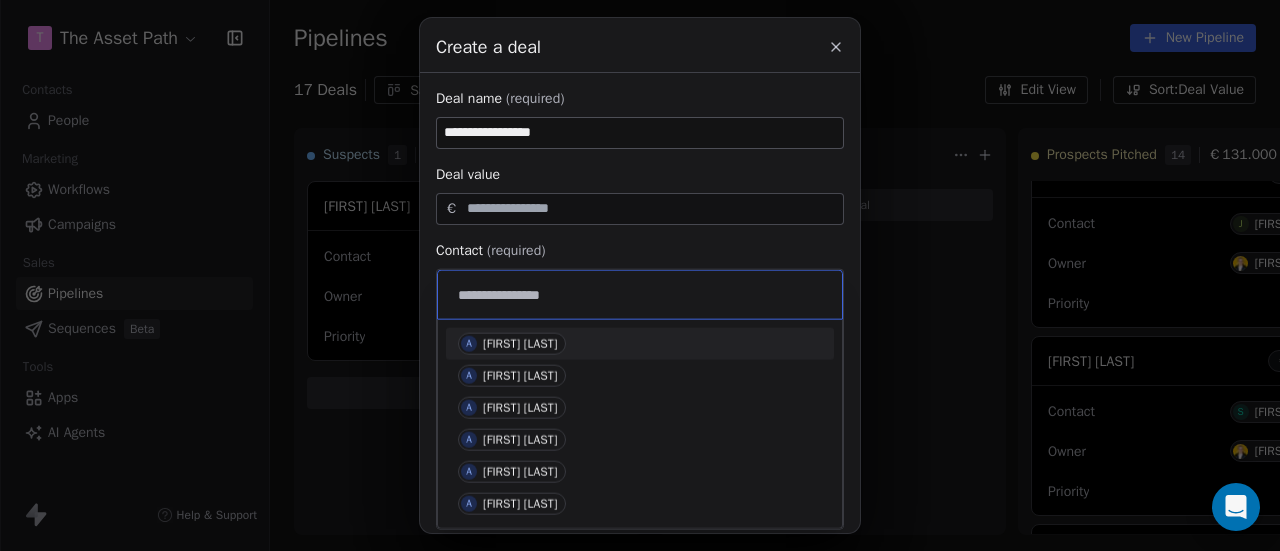 type on "**********" 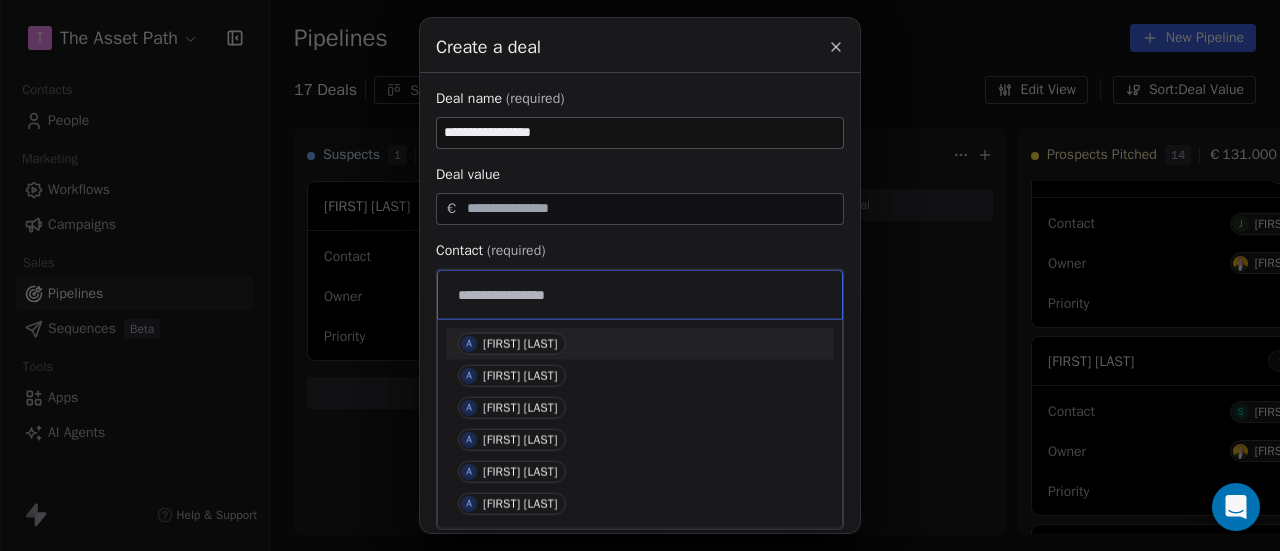 type 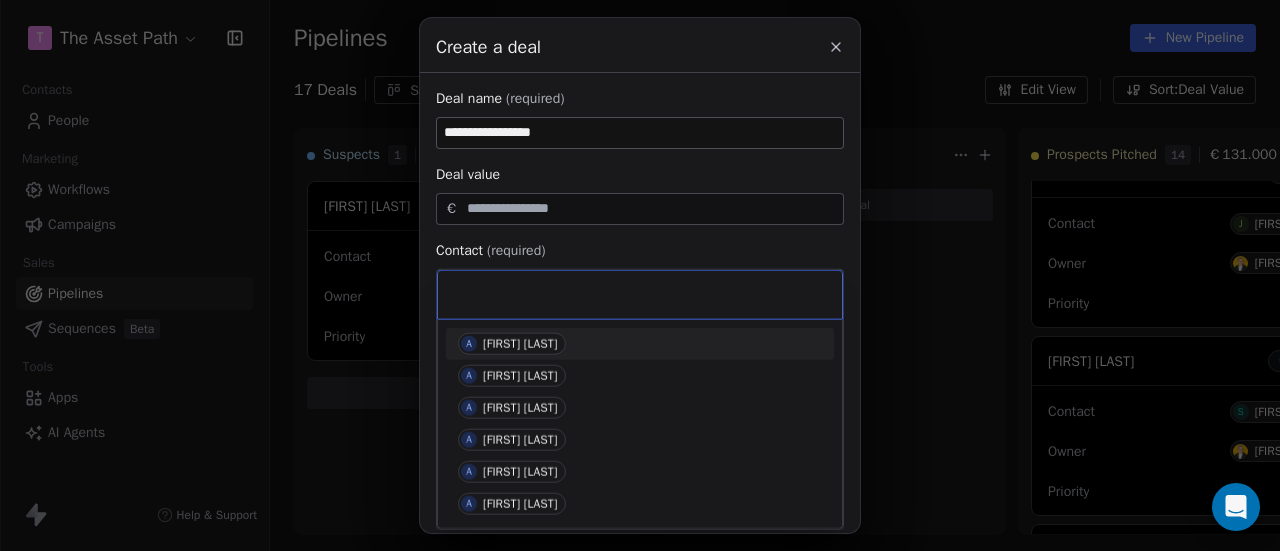 click on "**********" at bounding box center [640, 275] 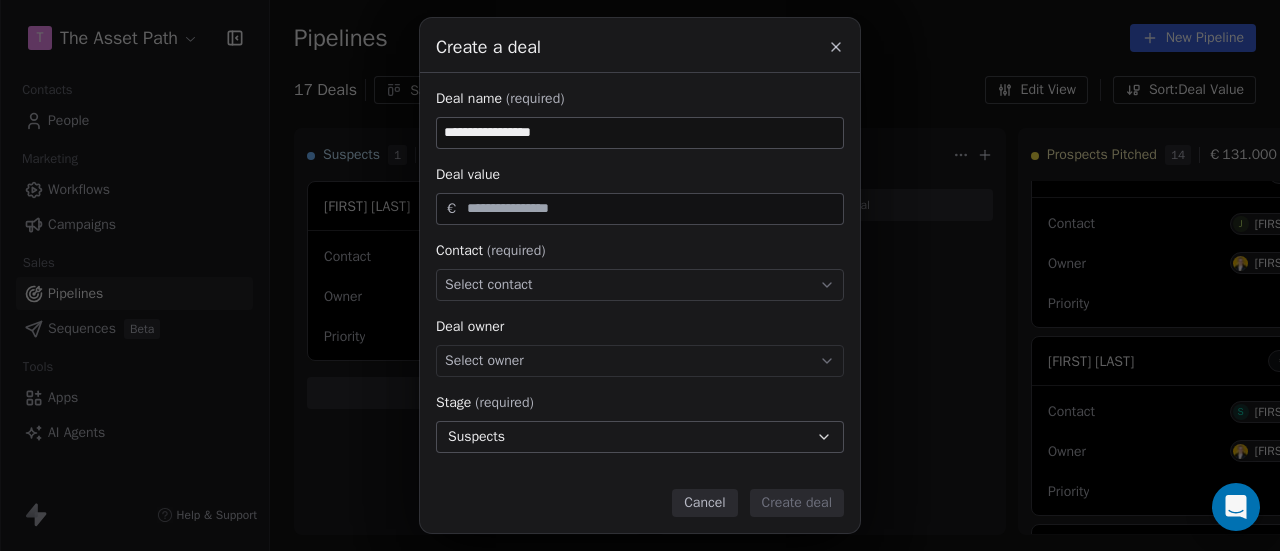 click 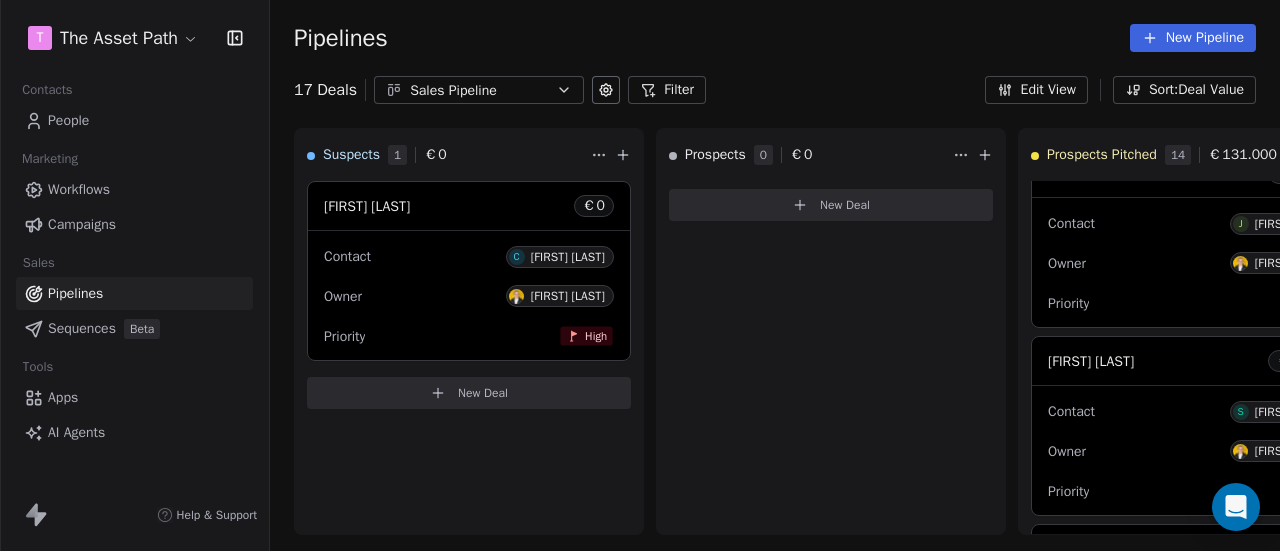 click on "People" at bounding box center (134, 120) 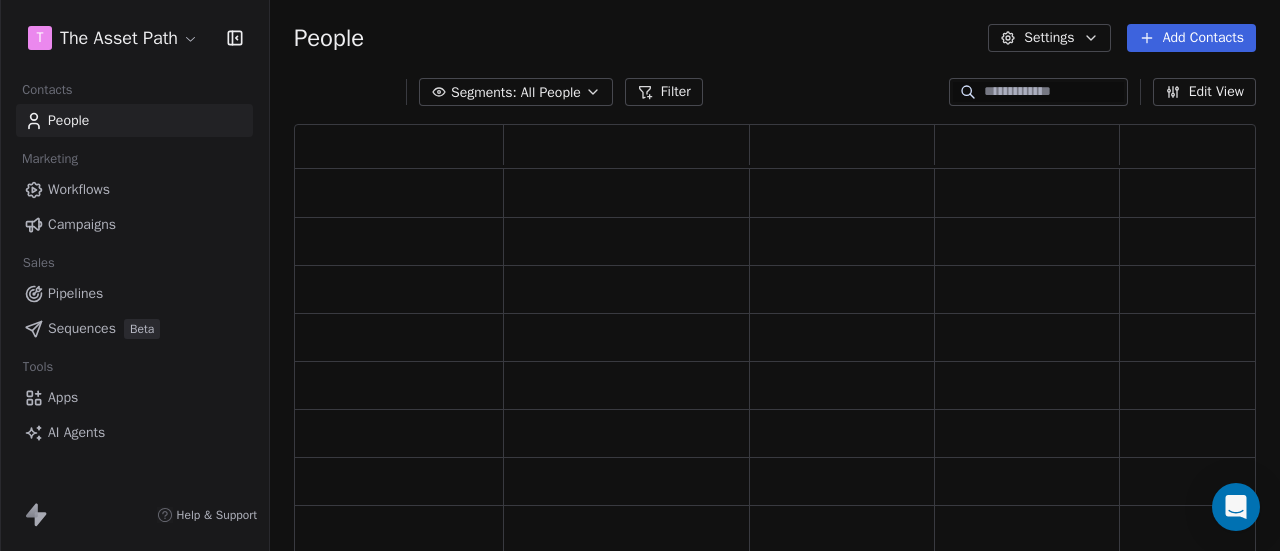 scroll, scrollTop: 16, scrollLeft: 16, axis: both 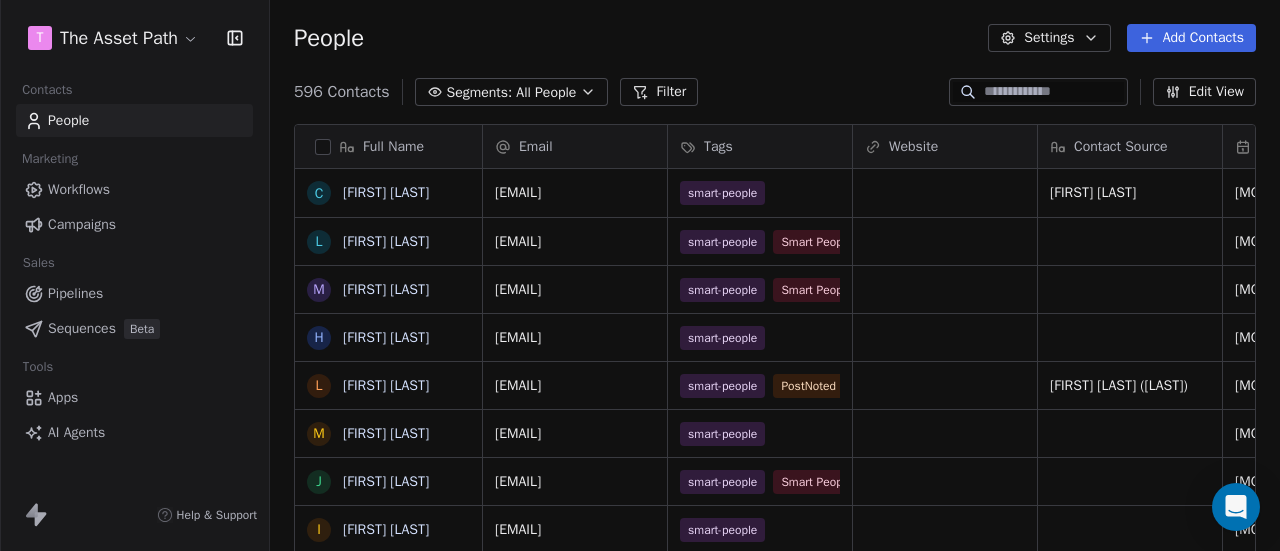 click 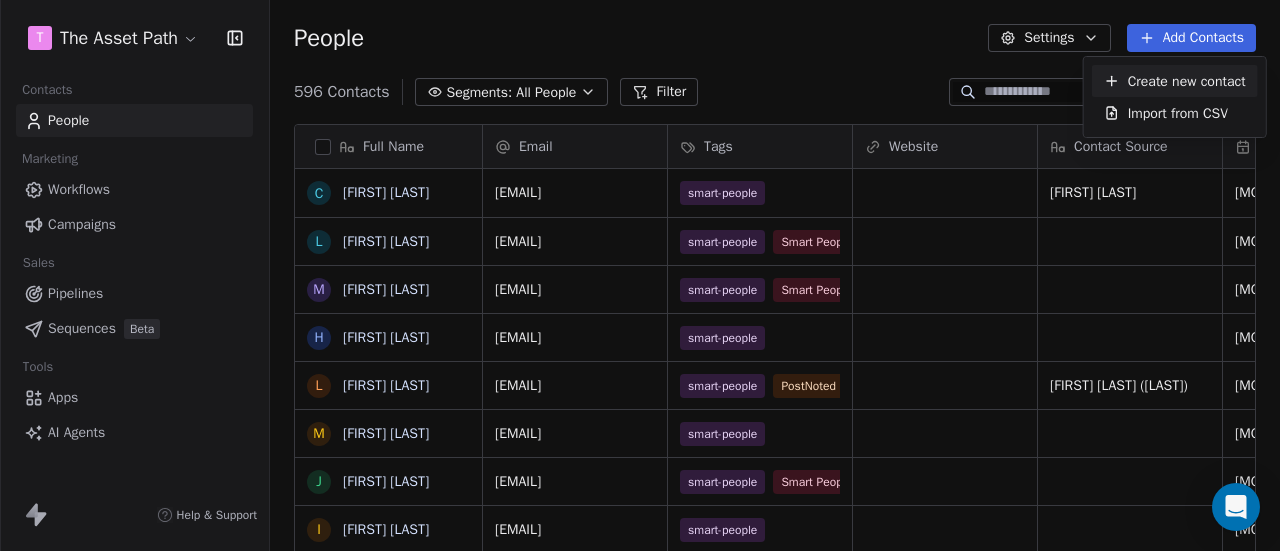 click on "Create new contact" at bounding box center (1187, 81) 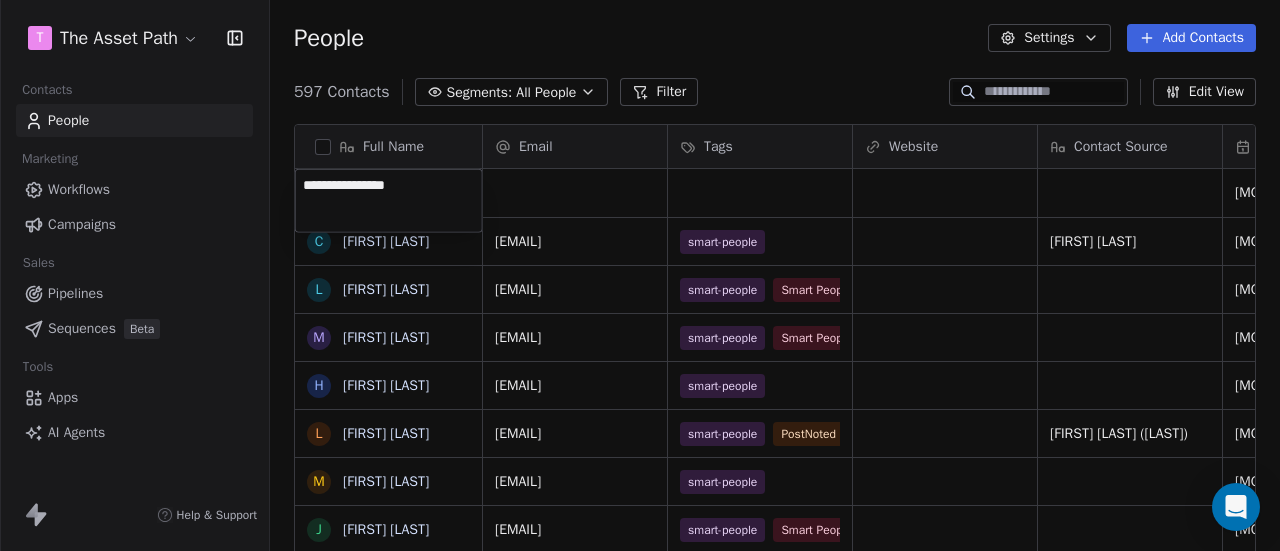 type on "**********" 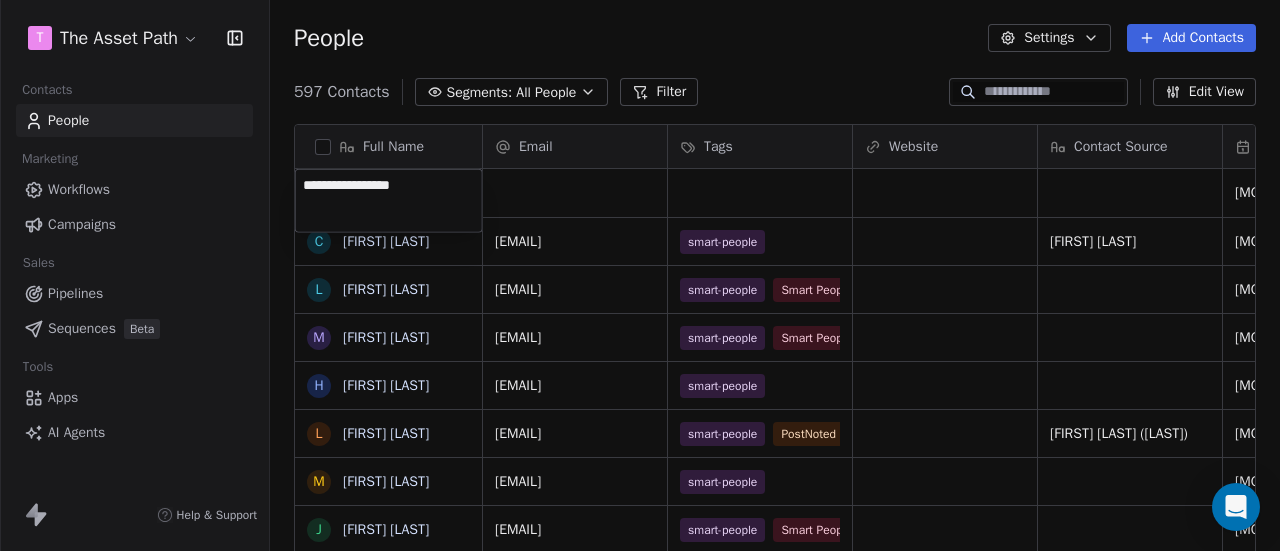 click on "Full Name C [FIRST] [LAST] L [FIRST] [LAST] M [FIRST] [LAST] H [FIRST] [LAST] L [FIRST] [LAST] M [FIRST] [LAST] J [FIRST] [LAST] I [FIRST] [LAST] J [FIRST] [LAST] J [FIRST] [LAST] K [FIRST] [LAST] E [FIRST] [LAST] S [FIRST] [LAST] C [FIRST] [LAST] J [FIRST] [LAST] L [FIRST] [LAST] R [FIRST] [LAST] S [FIRST] [LAST] J [FIRST] [LAST] K [FIRST] [LAST] J [FIRST] [LAST] F [FIRST] [LAST] K [FIRST] [LAST] A [FIRST] [LAST] J [FIRST] [LAST] T [FIRST] [LAST] T [FIRST] [LAST] P [FIRST] [LAST] Email Tags Website Contact Source Created Date CAT Last Activity Date CAT Email Marketing Consent Stage [MONTH] [DAY], [YEAR] [HOUR]:[MINUTE] [AM/PM] [EMAIL] smart-people [FIRST] [LAST] [MONTH] [DAY], [YEAR] [HOUR]:[MINUTE] [AM/PM] Subscribed [EMAIL] smart-people Smart People [MONTH] [DAY], [YEAR] [HOUR]:[MINUTE] [AM/PM] [MONTH] [DAY], [YEAR] [HOUR]:[MINUTE] [AM/PM] Subscribed [EMAIL] smart-people" at bounding box center (640, 275) 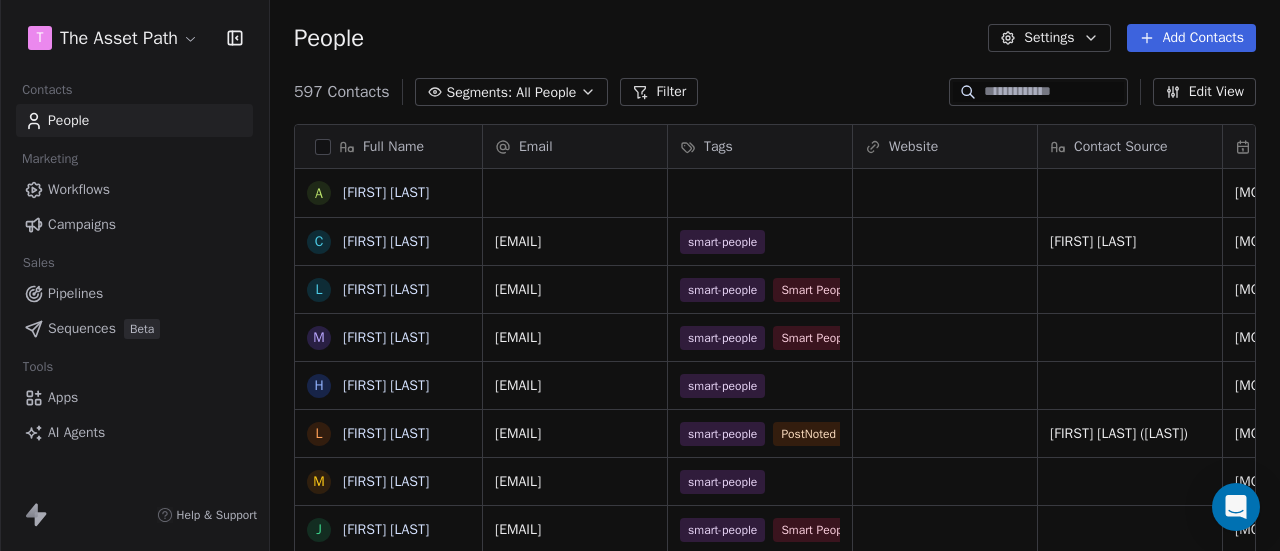 scroll, scrollTop: 10, scrollLeft: 0, axis: vertical 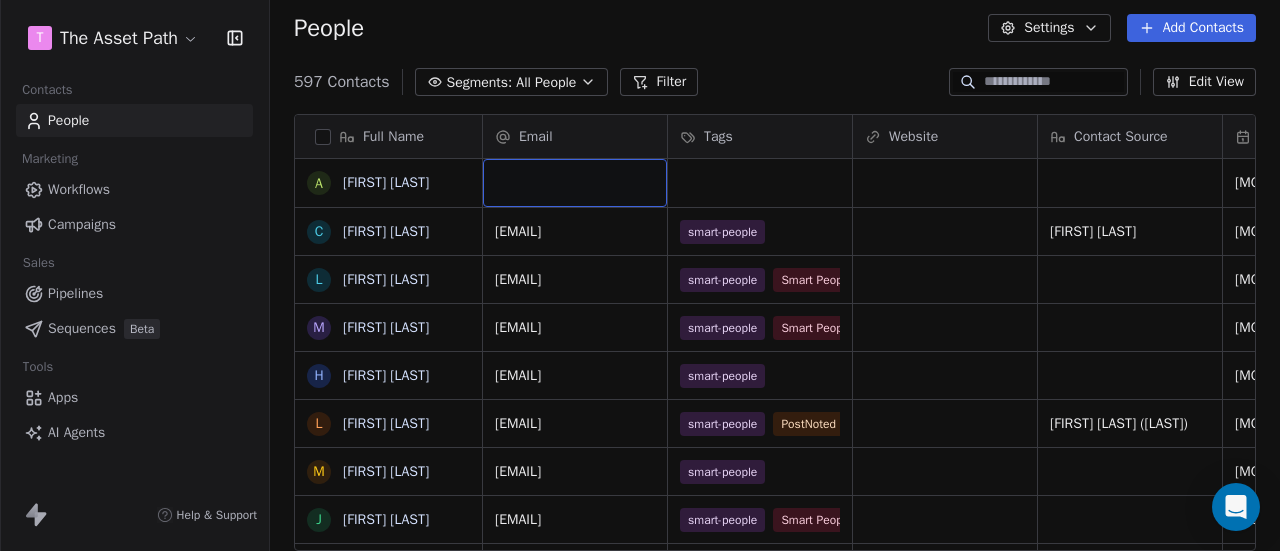 click at bounding box center [575, 183] 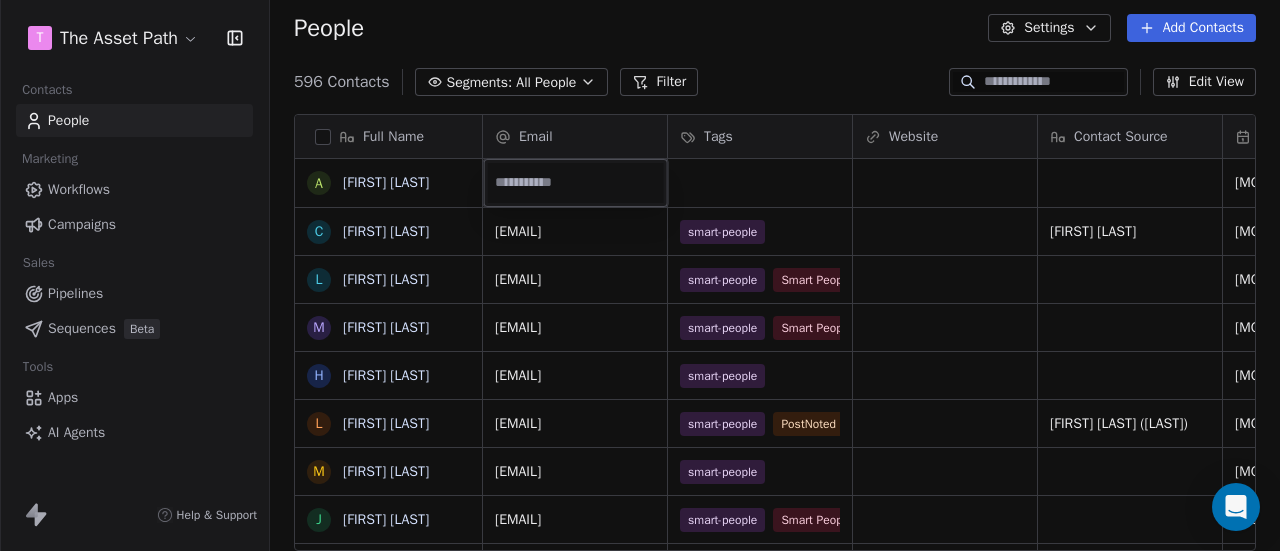 type on "**********" 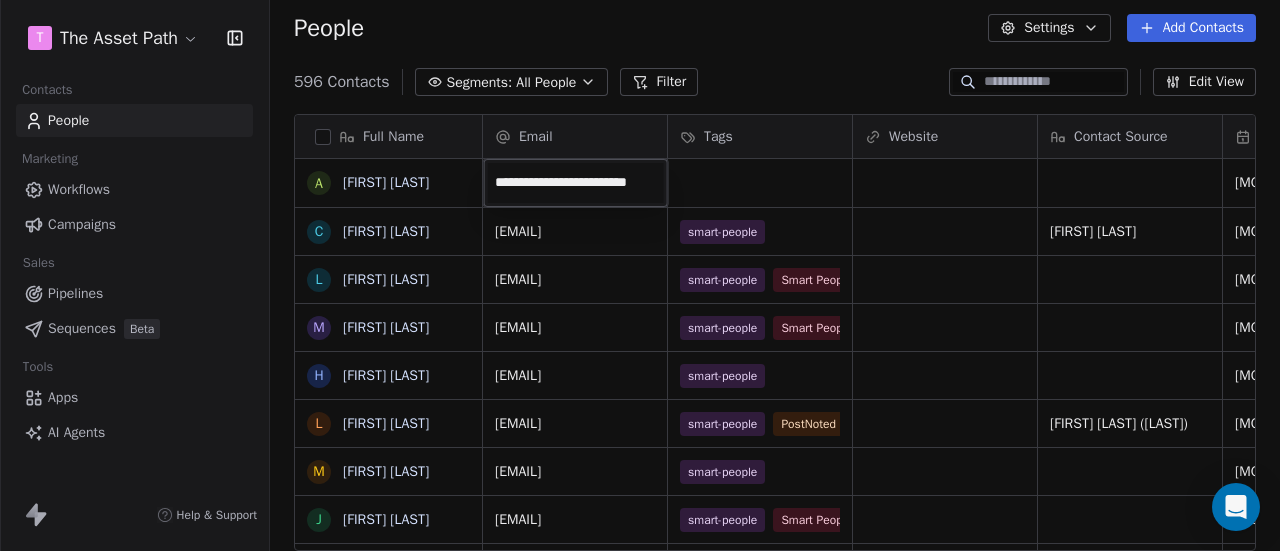 scroll, scrollTop: 0, scrollLeft: 28, axis: horizontal 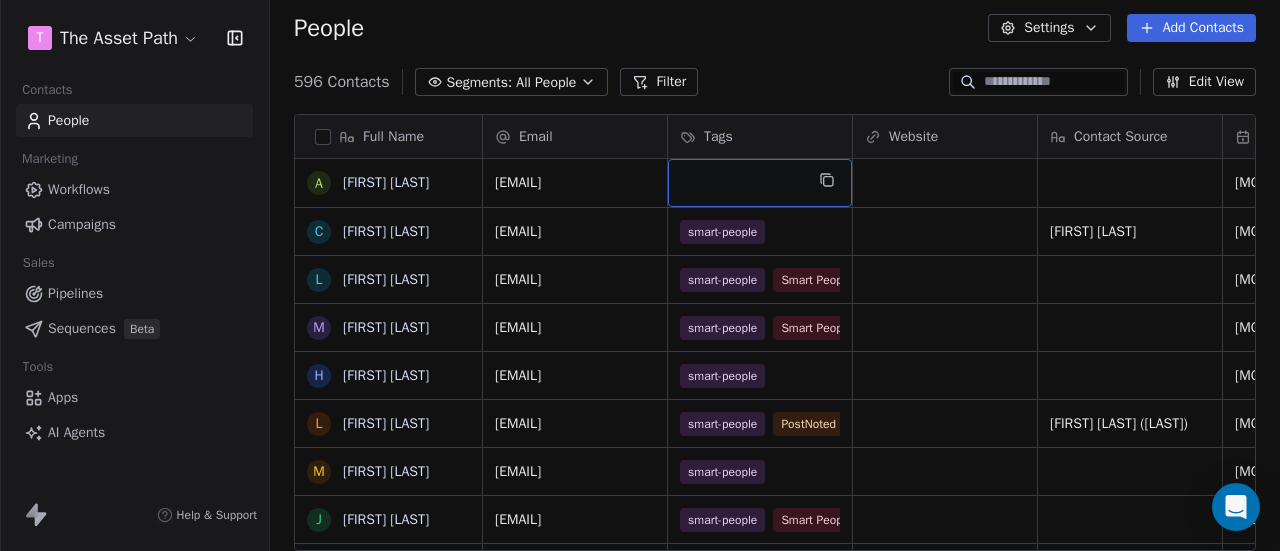 click at bounding box center (760, 183) 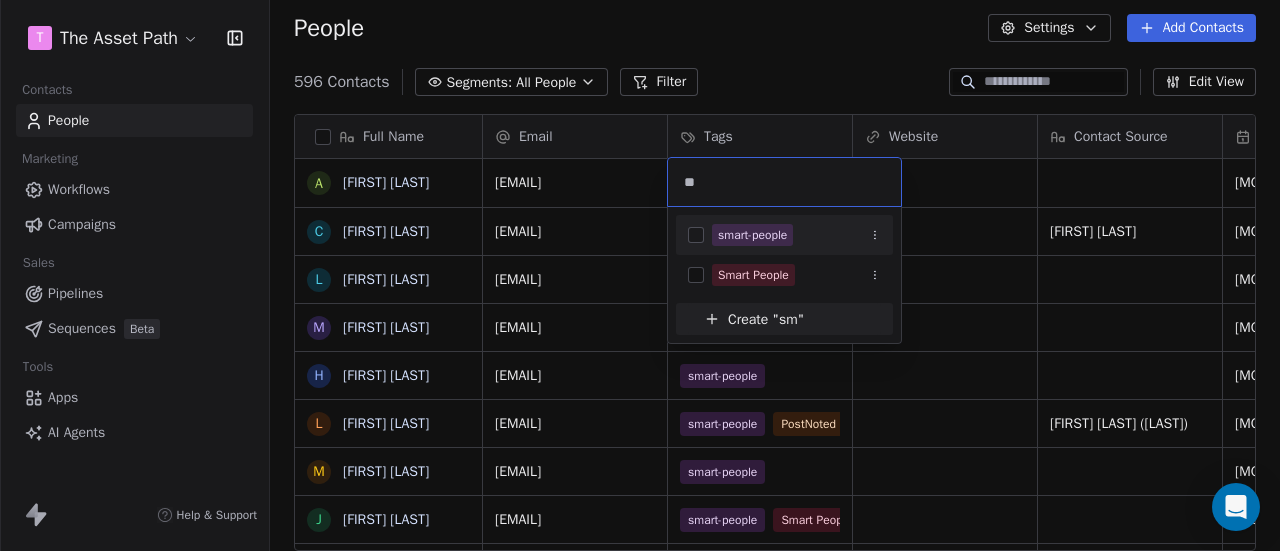 type on "**" 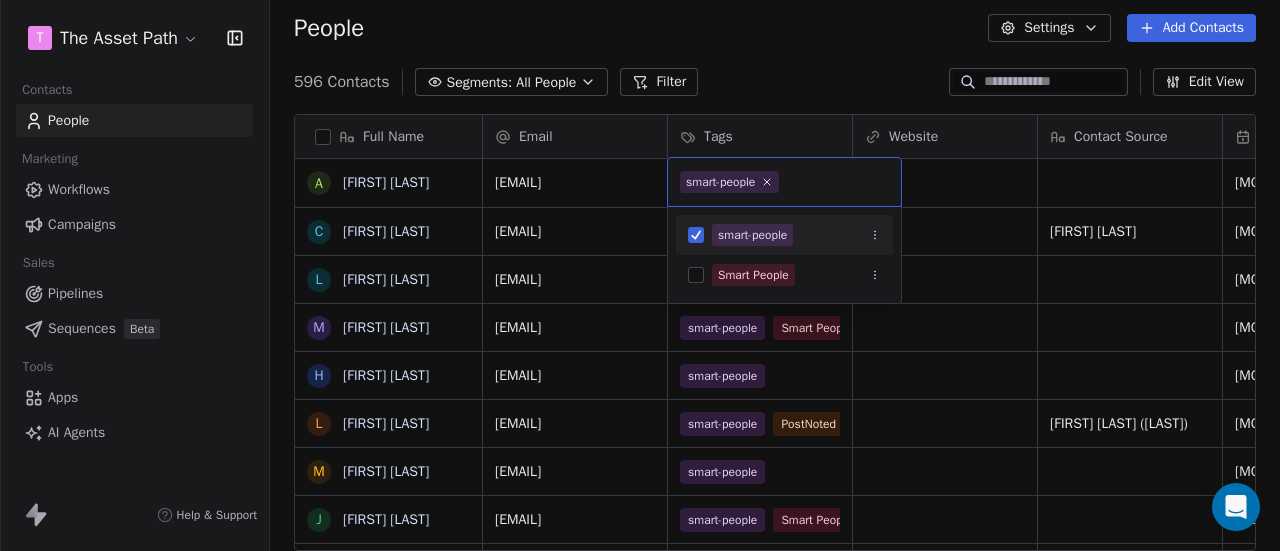 click on "Full Name A [FIRST] [LAST] C [FIRST] [LAST] L [FIRST] [LAST] M [FIRST] [LAST] H [FIRST] [LAST] L [FIRST] [LAST] M [FIRST] [LAST] J [FIRST] [LAST] I [FIRST] [LAST] J [FIRST] [LAST] J [FIRST] [LAST] K [FIRST] [LAST] E [FIRST] [LAST] S [FIRST] [LAST] C [FIRST] [LAST] J [FIRST] [LAST] L [FIRST] [LAST] R [FIRST] [LAST] S [FIRST] [LAST] J [FIRST] [LAST] K [FIRST] [LAST] J [FIRST] [LAST] F [FIRST] [LAST] K [FIRST] [LAST] A [FIRST] [LAST] J [FIRST] [LAST] T [FIRST] [LAST] T [FIRST] [LAST] P [FIRST] [LAST] Email Tags Website Contact Source Created Date CAT Last Activity Date CAT Email Marketing Consent Stage [EMAIL] [MONTH] [DAY], [YEAR] [HOUR]:[MINUTE] [AM/PM] Subscribed [EMAIL] smart-people Smart People Subscribed" at bounding box center [640, 275] 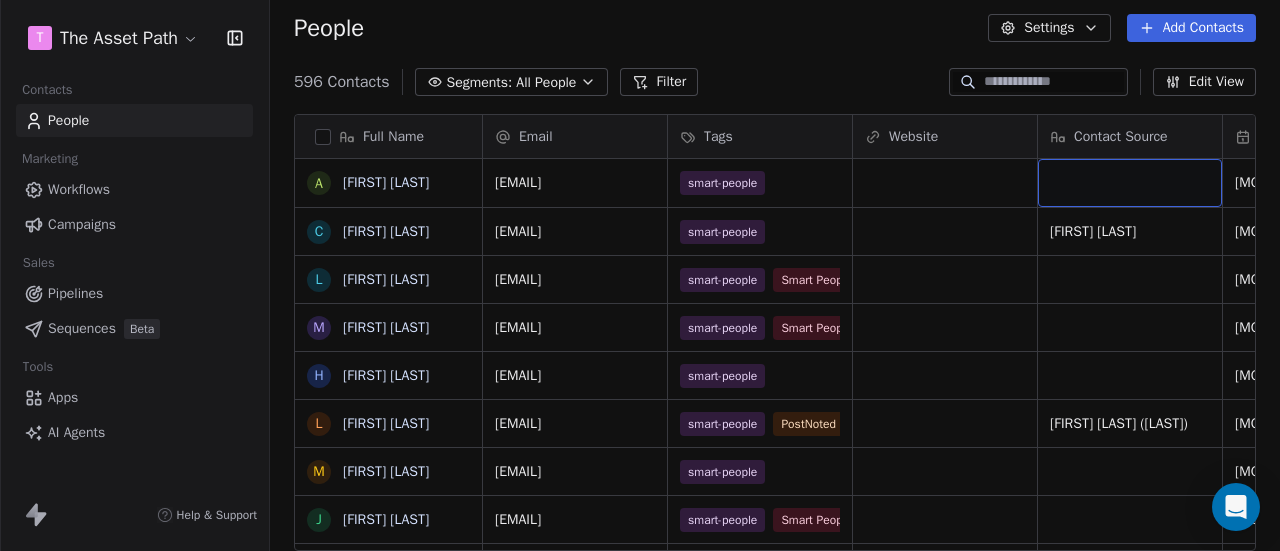 click at bounding box center (1130, 183) 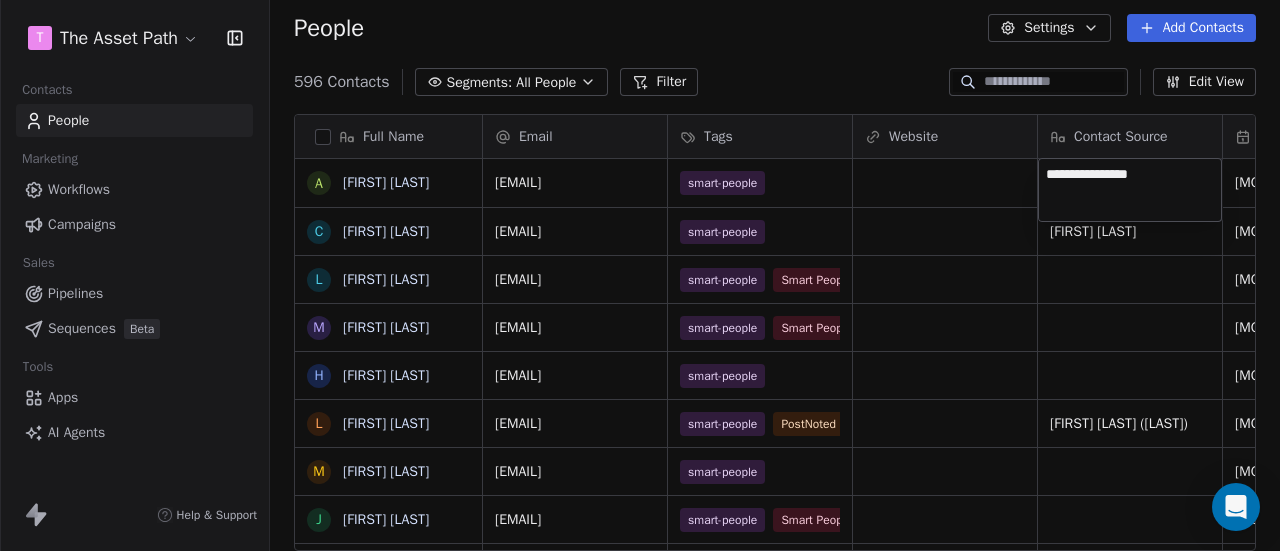 type on "**********" 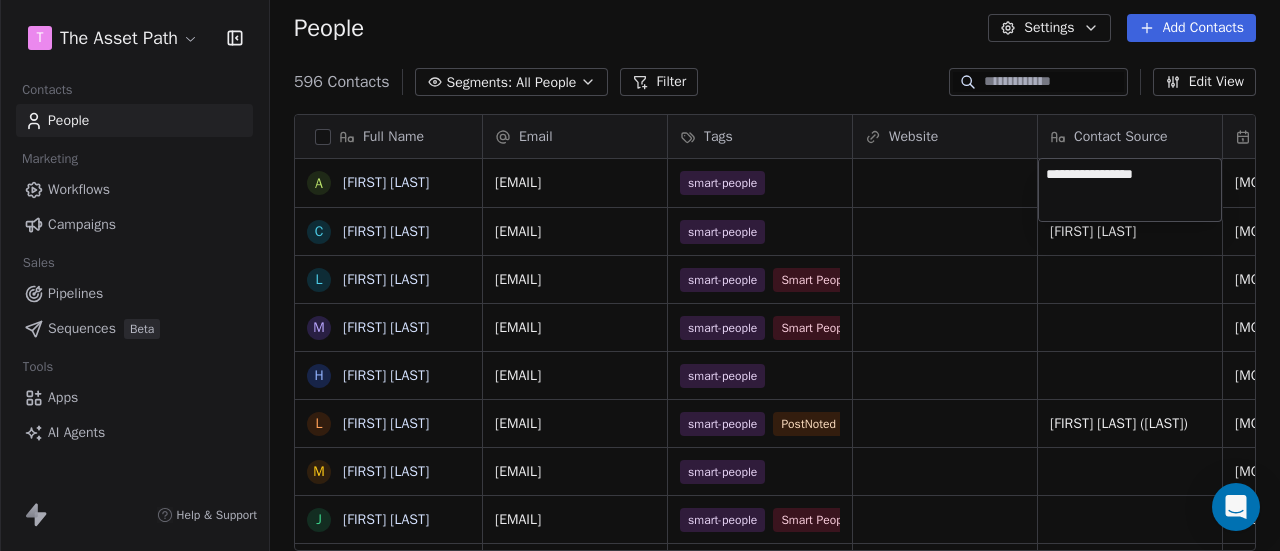 click on "T The Asset Path Contacts People Marketing Workflows Campaigns Sales Pipelines Sequences Beta Tools Apps AI Agents Help & Support People Settings Add Contacts 596 Contacts Segments: All People Filter Edit View Tag Add to Sequence Export Full Name A [FIRST] [LAST] C [FIRST] [LAST] L [FIRST] [LAST] M [FIRST] [LAST] H [FIRST] [LAST] L [FIRST] [LAST] M [FIRST] [LAST] J [FIRST] [LAST] I [FIRST] [LAST] J [FIRST] [LAST] J [FIRST] [LAST] K [FIRST] [LAST] E [FIRST] [LAST] S [FIRST] [LAST] C [FIRST] [LAST] J [FIRST] [LAST] L [FIRST] [LAST] R [FIRST] [LAST] S [FIRST] [LAST] J [FIRST] [LAST] K [FIRST] [LAST] J [FIRST] [LAST] F [FIRST] [LAST] K [FIRST] [LAST] A [FIRST] [LAST] J [FIRST] [LAST] T [FIRST] [LAST] T [FIRST] [LAST] P [FIRST] [LAST] Email Tags Website Contact Source Created Date CAT Last Activity Date CAT Email Marketing Consent Stage [EMAIL] [SMART PEOPLE] [MONTH] [DAY], [YEAR] [HOUR]:[MINUTE] [AM/PM] Subscribed [EMAIL] [SMART PEOPLE] [SMART PEOPLE] Expect" at bounding box center (640, 275) 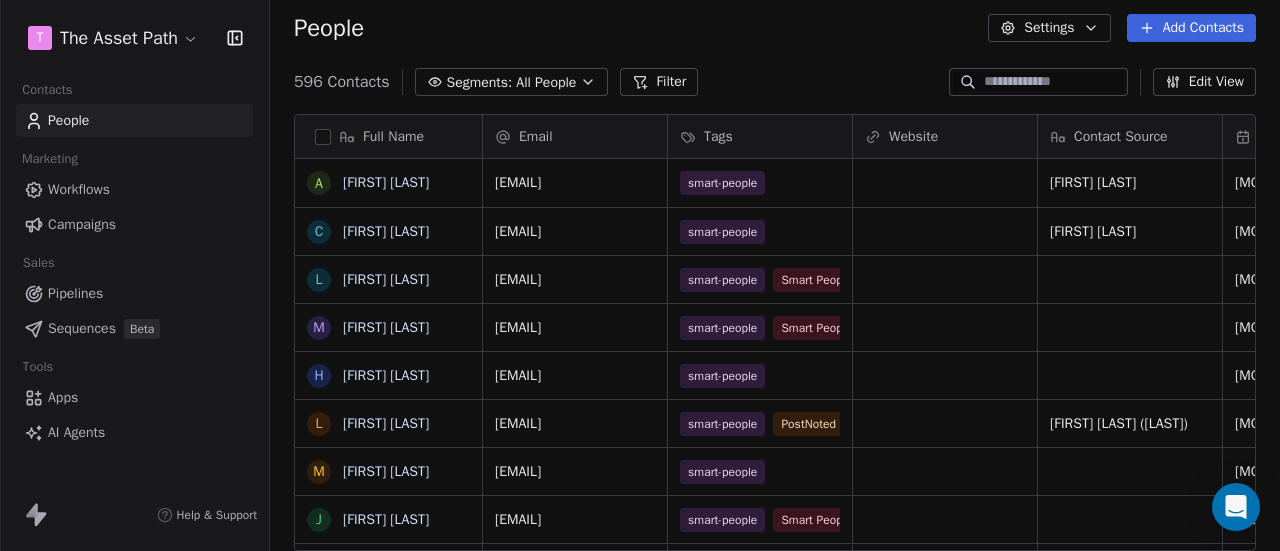 click on "Pipelines" at bounding box center (75, 293) 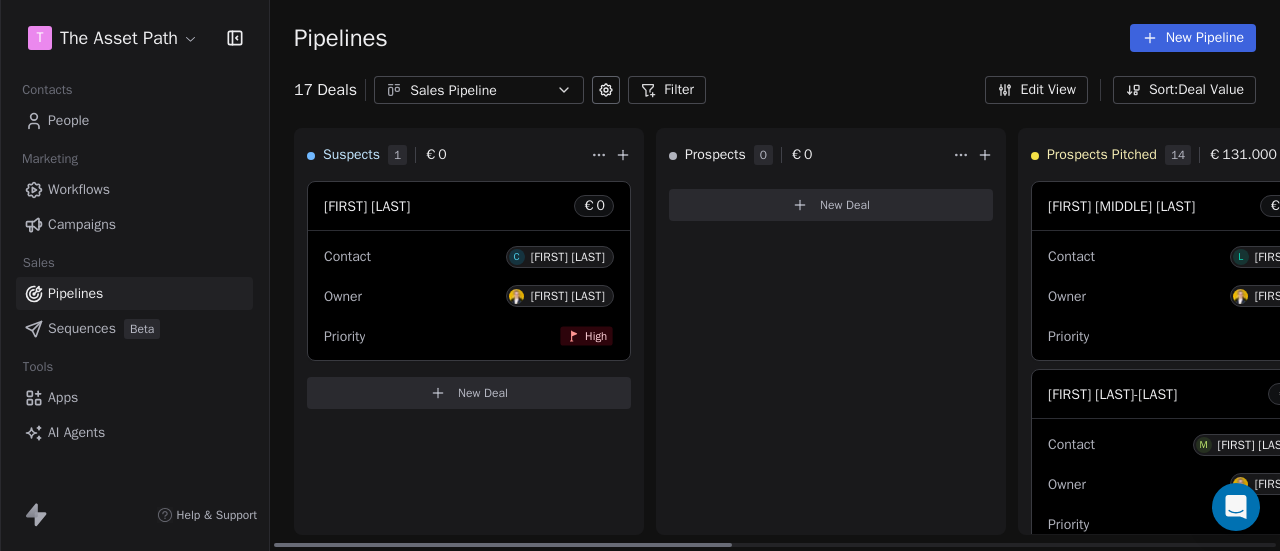 click 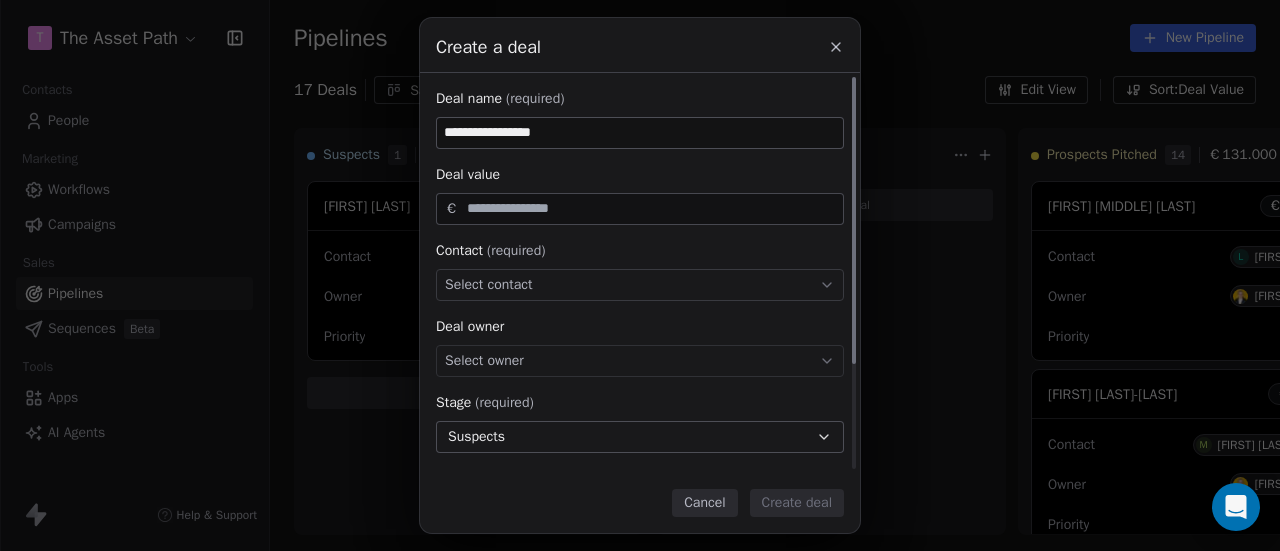 type on "**********" 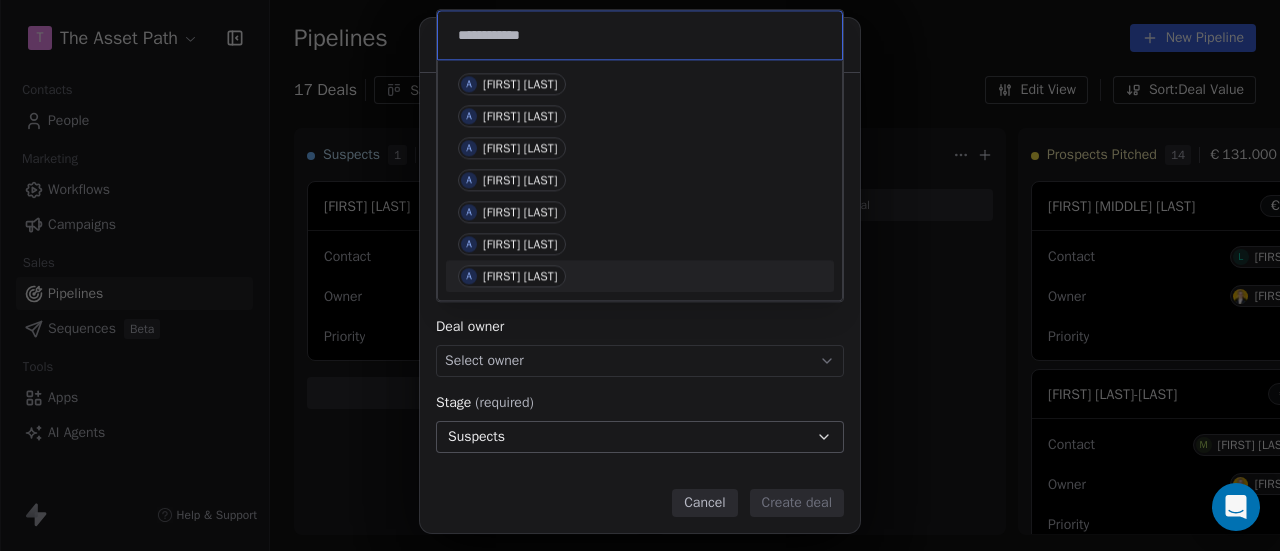 type on "**********" 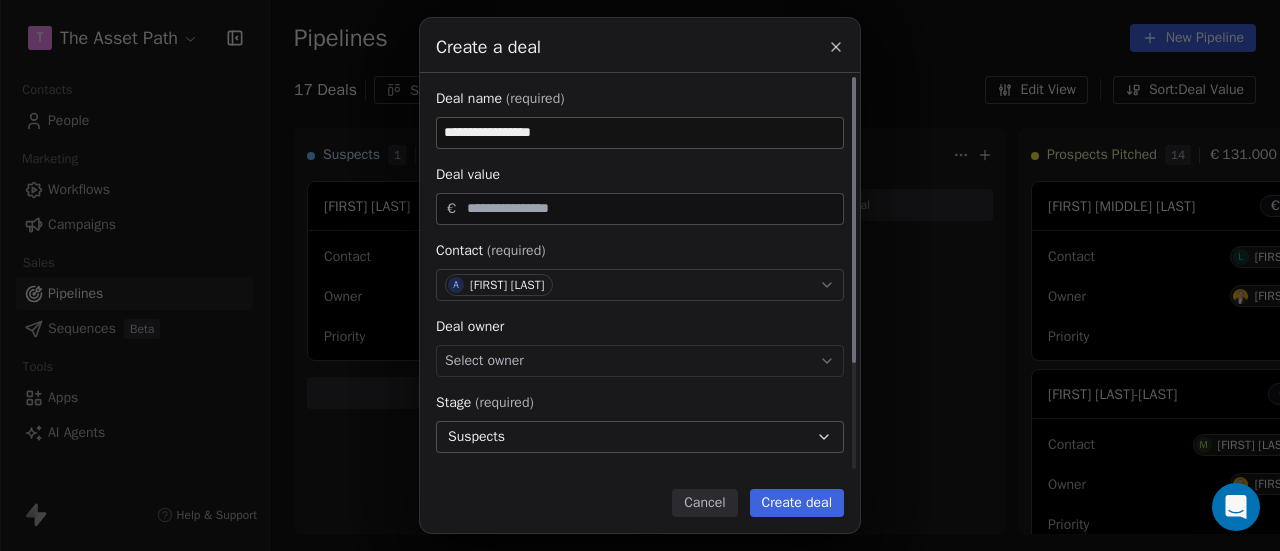 click on "Select owner" at bounding box center (640, 361) 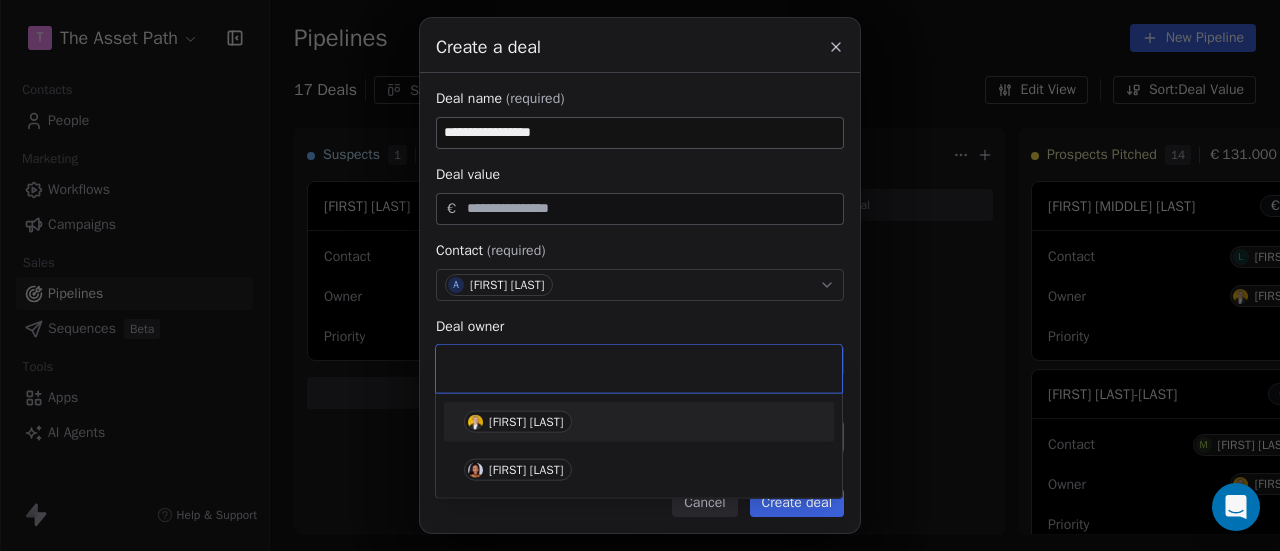 click on "[FIRST] [LAST]" at bounding box center (526, 422) 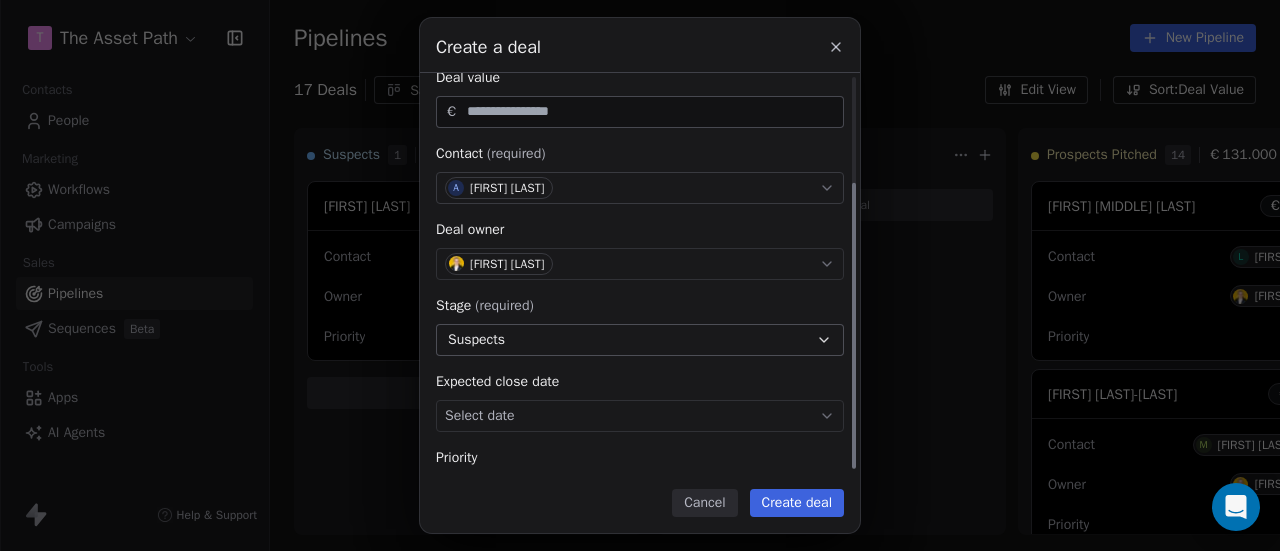 scroll, scrollTop: 148, scrollLeft: 0, axis: vertical 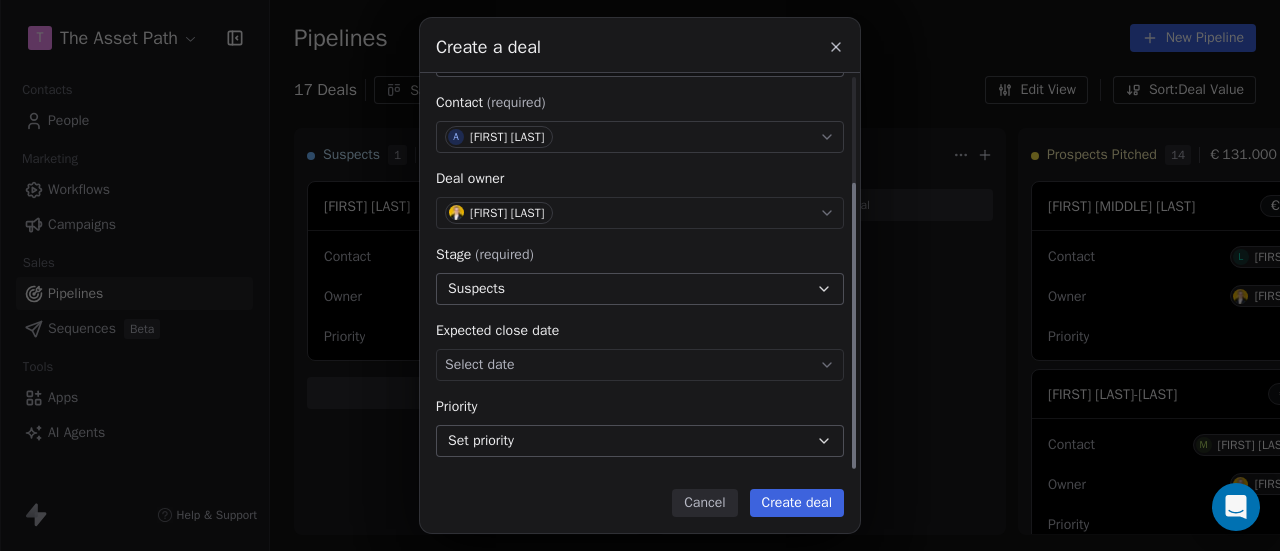 click on "Set priority" at bounding box center [640, 441] 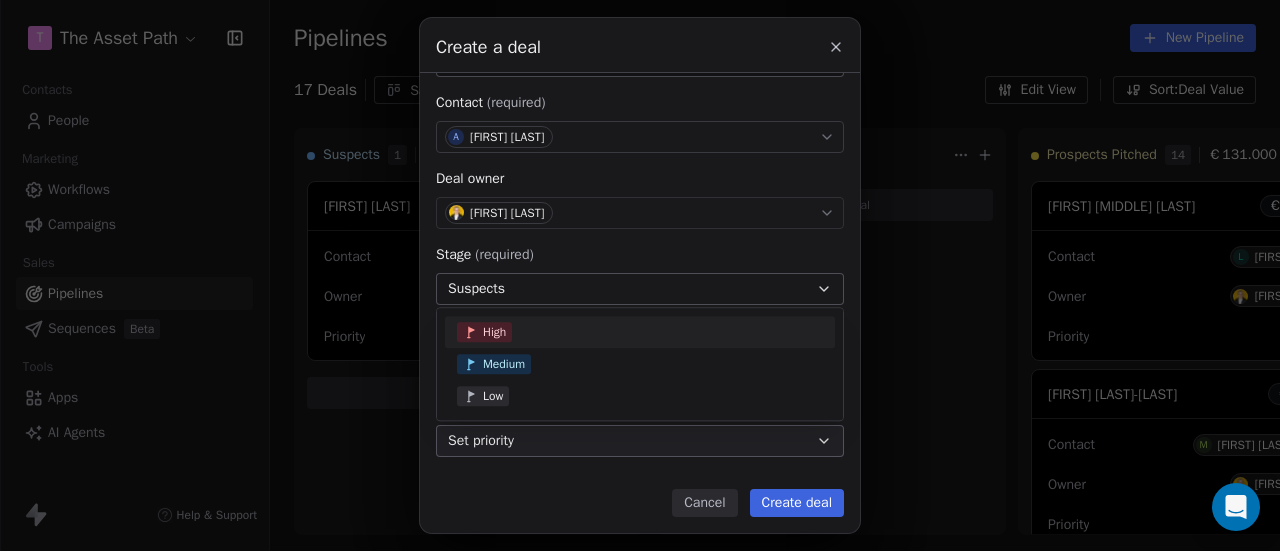click on "High" at bounding box center (640, 332) 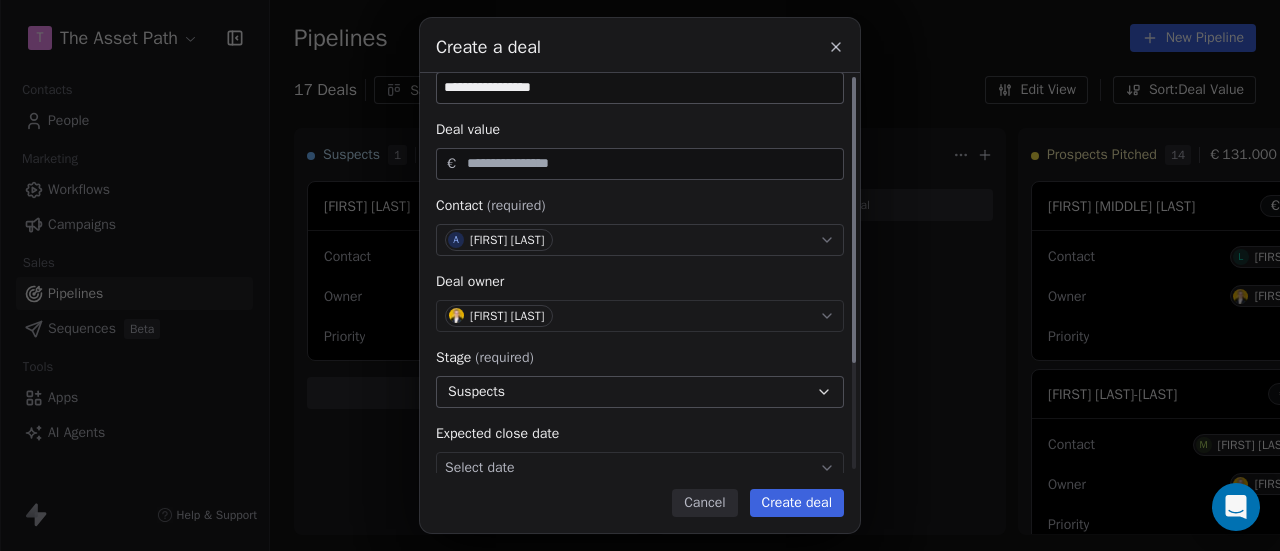 scroll, scrollTop: 0, scrollLeft: 0, axis: both 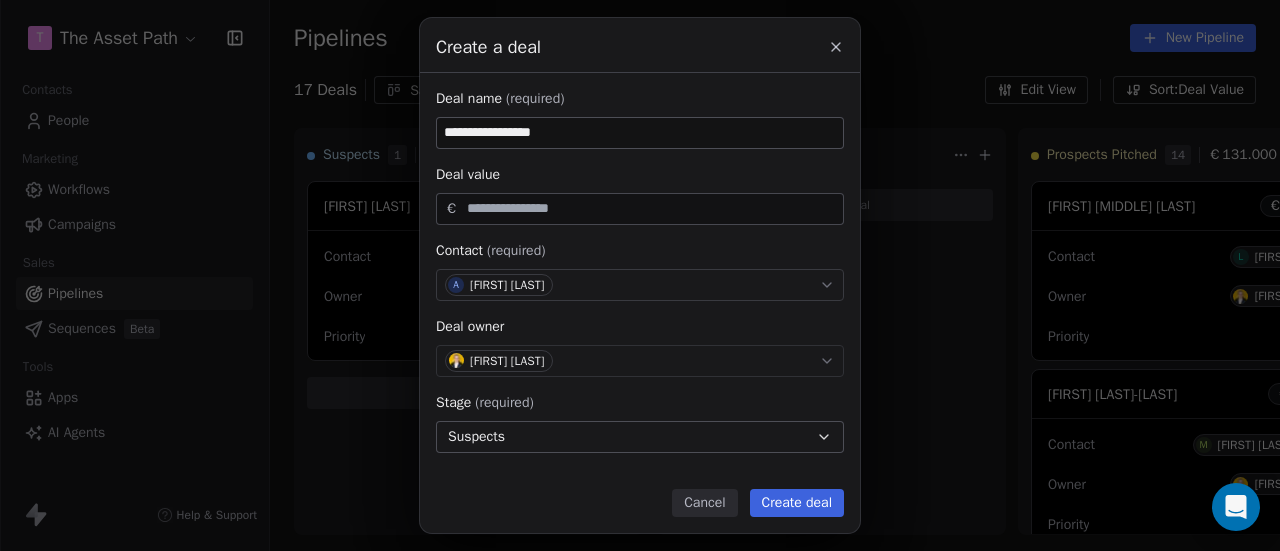 drag, startPoint x: 828, startPoint y: 492, endPoint x: 762, endPoint y: 453, distance: 76.66159 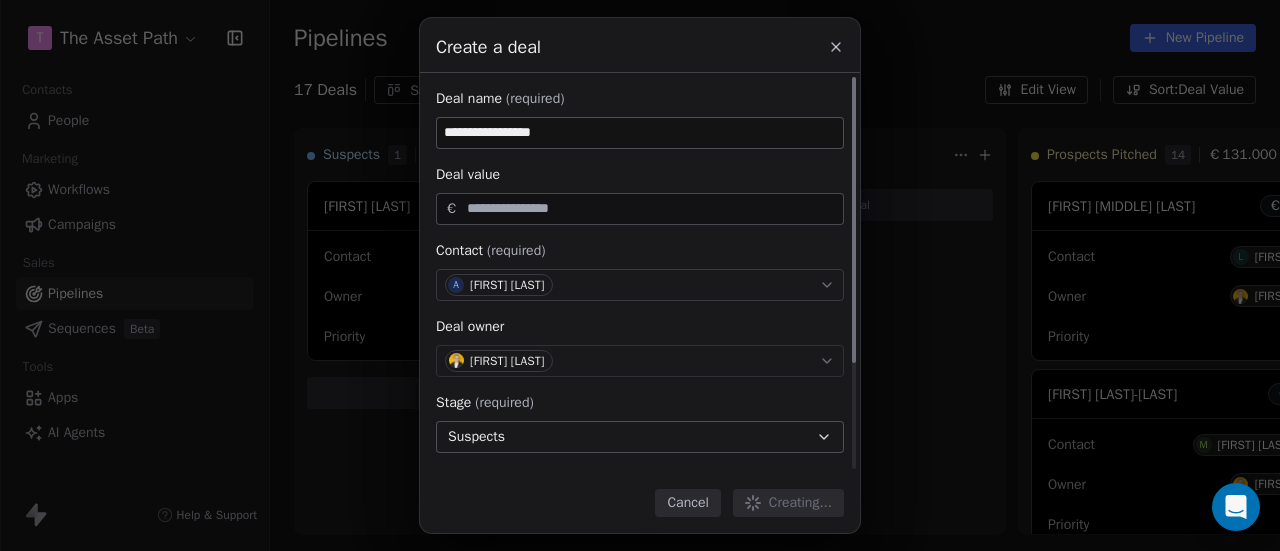type 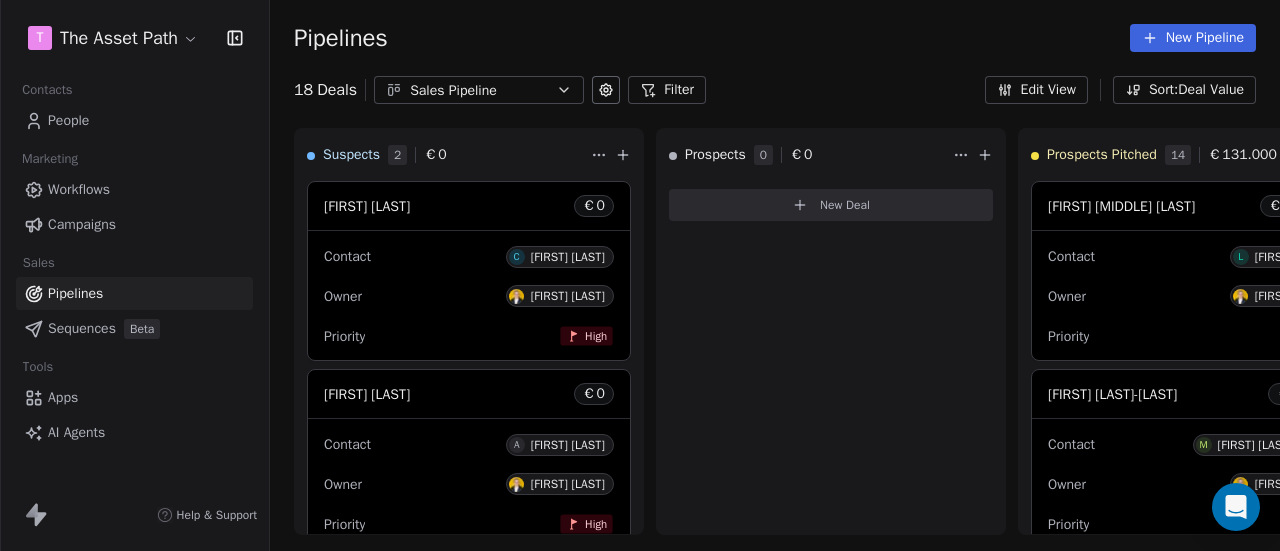 click on "People" at bounding box center (68, 120) 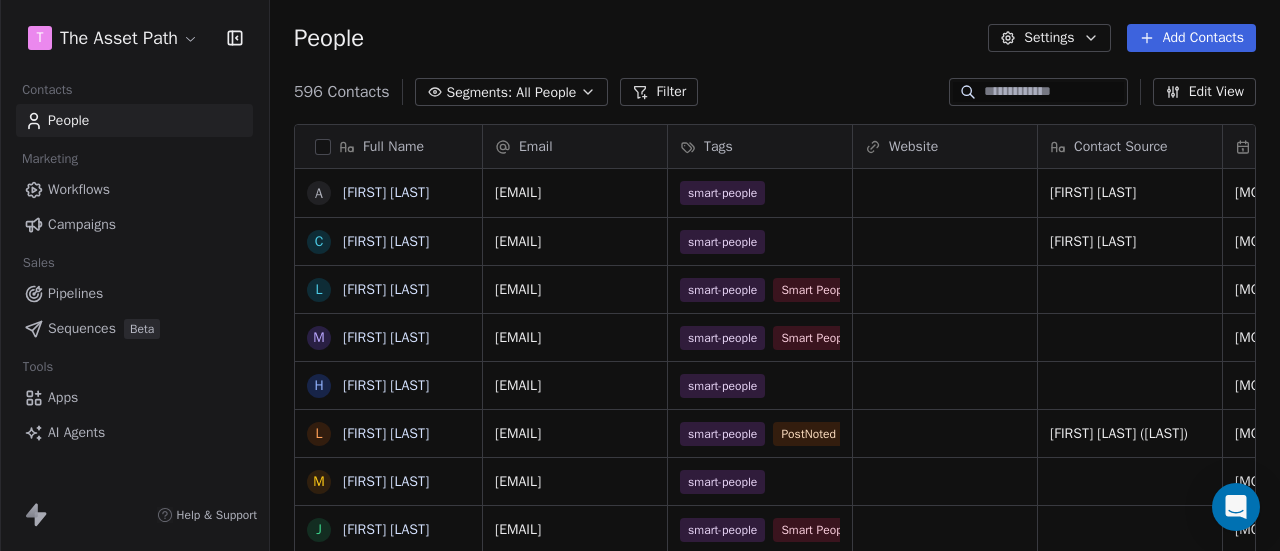 scroll, scrollTop: 16, scrollLeft: 16, axis: both 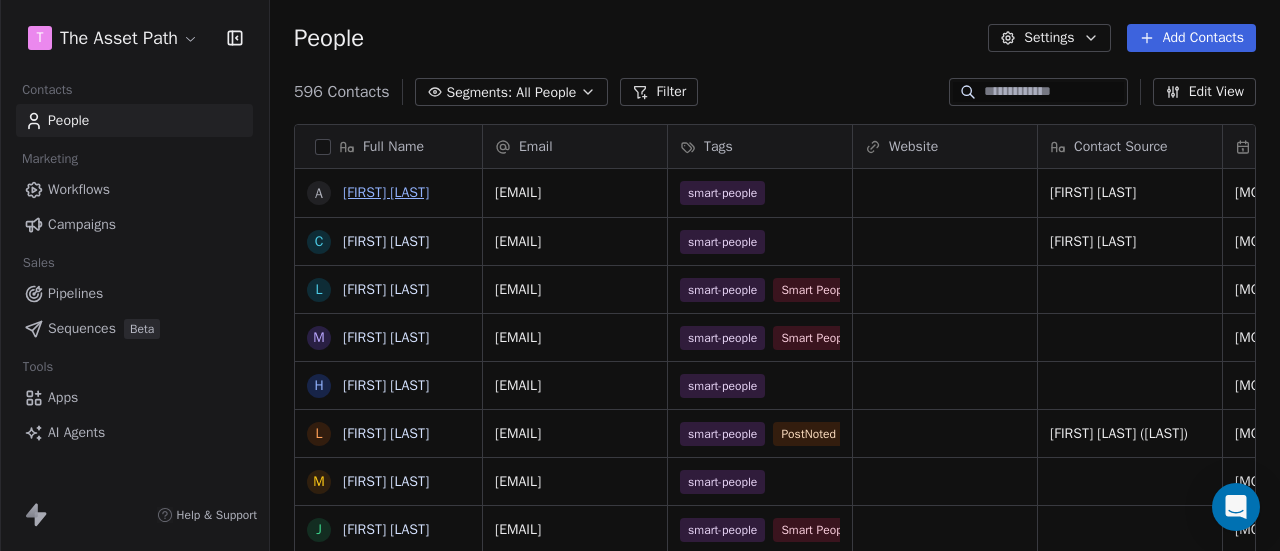 click on "[FIRST] [LAST]" at bounding box center (386, 192) 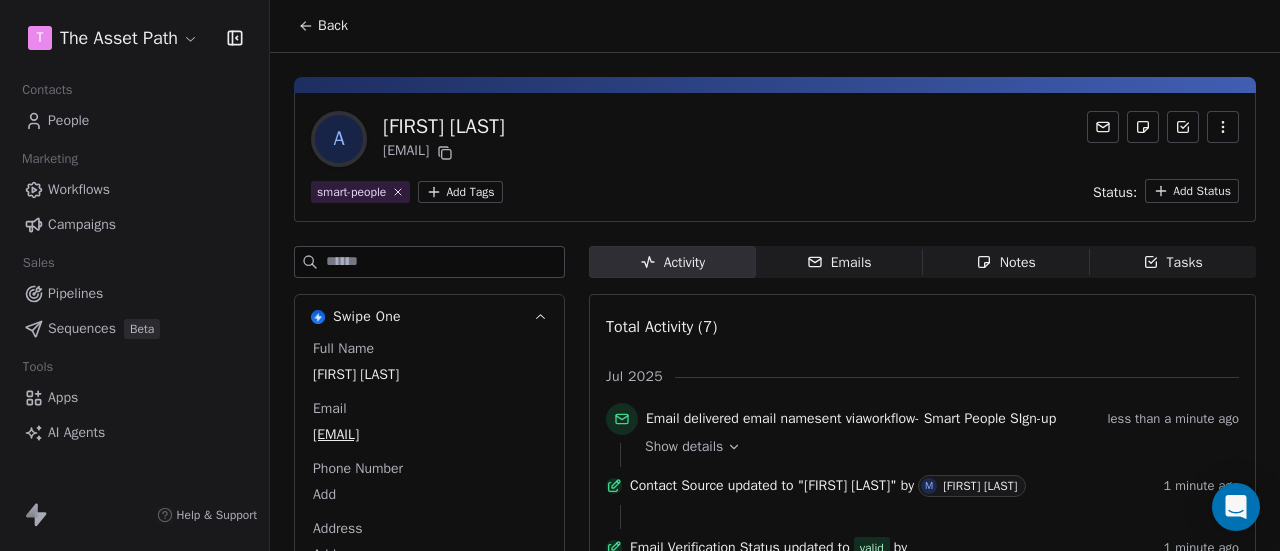 click 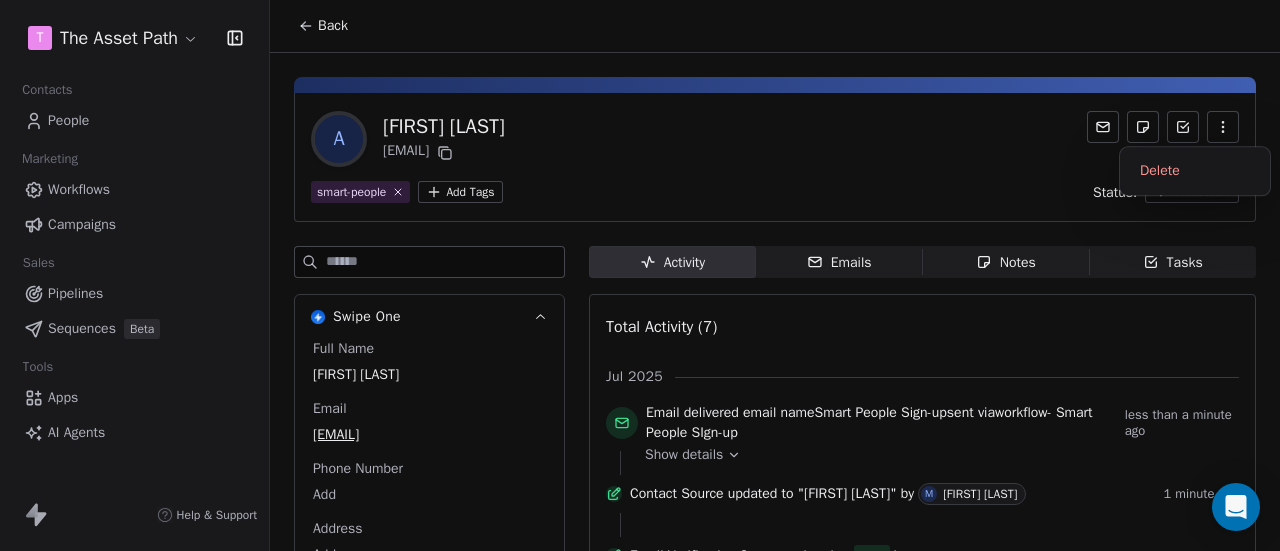 click on "smart-people  Add Tags Status:   Add Status" at bounding box center [775, 191] 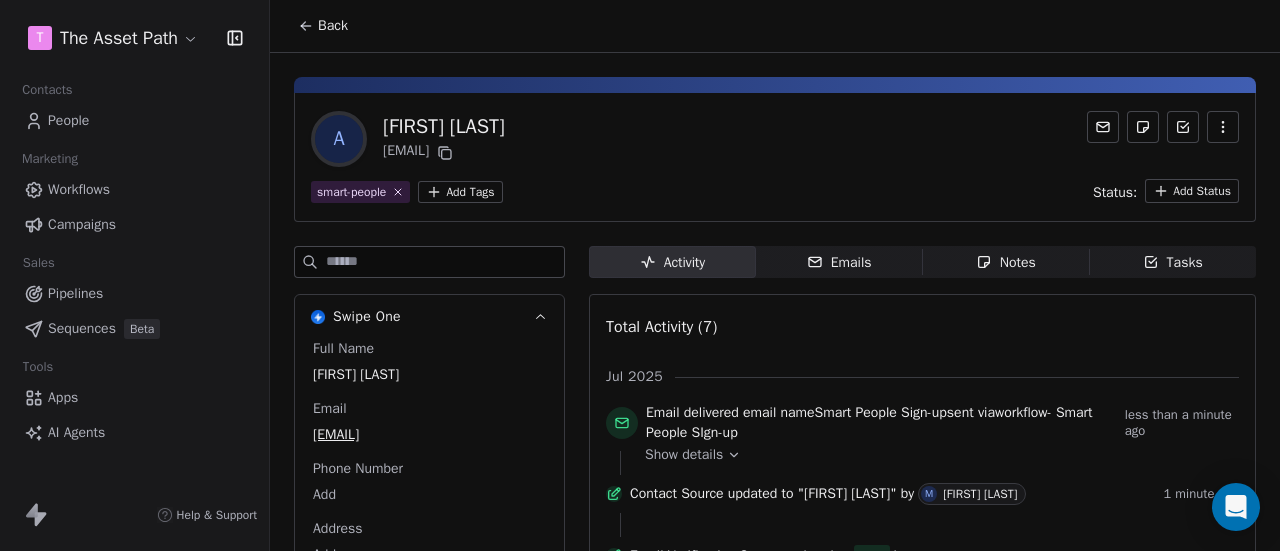 click 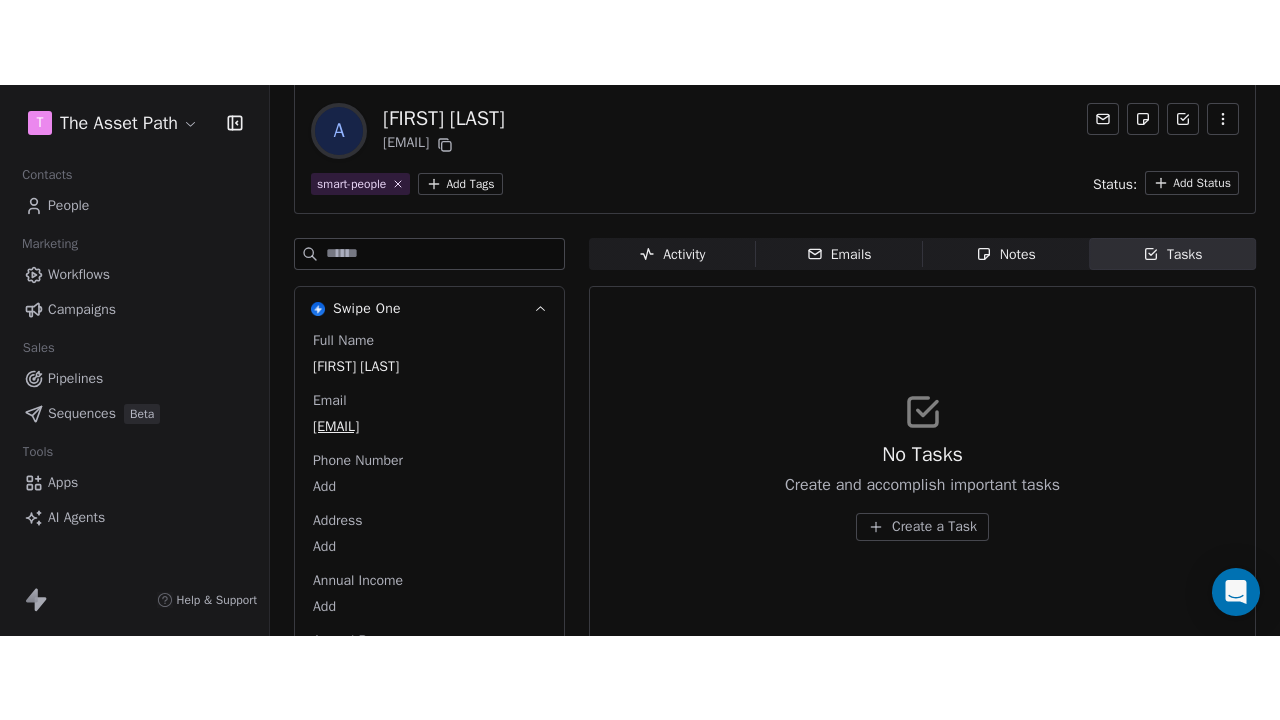 scroll, scrollTop: 200, scrollLeft: 0, axis: vertical 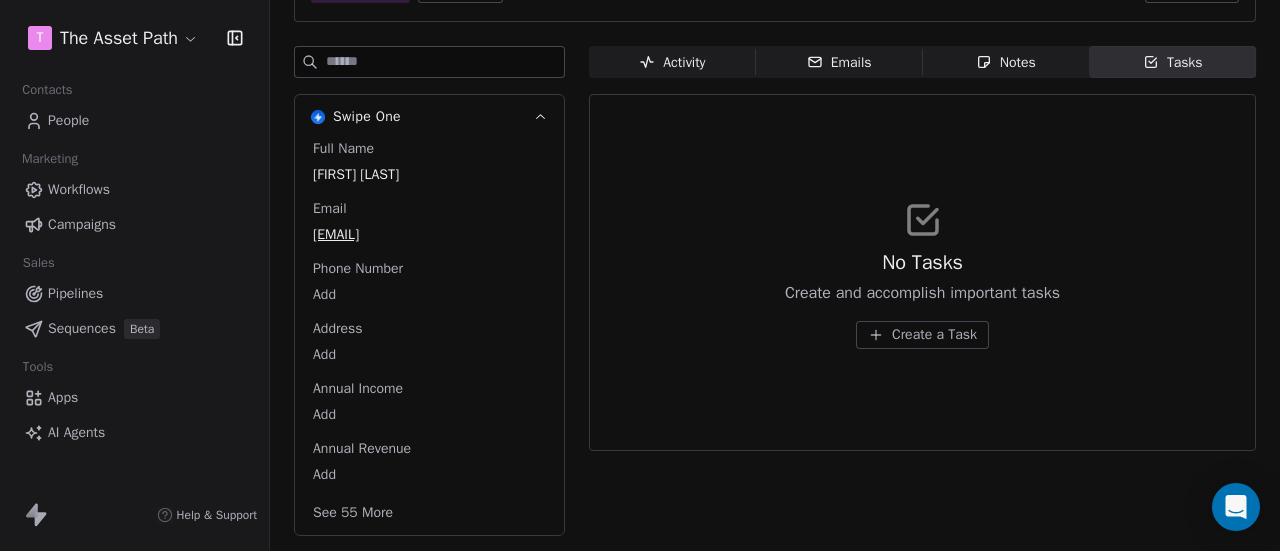 click on "Create a Task" at bounding box center (934, 335) 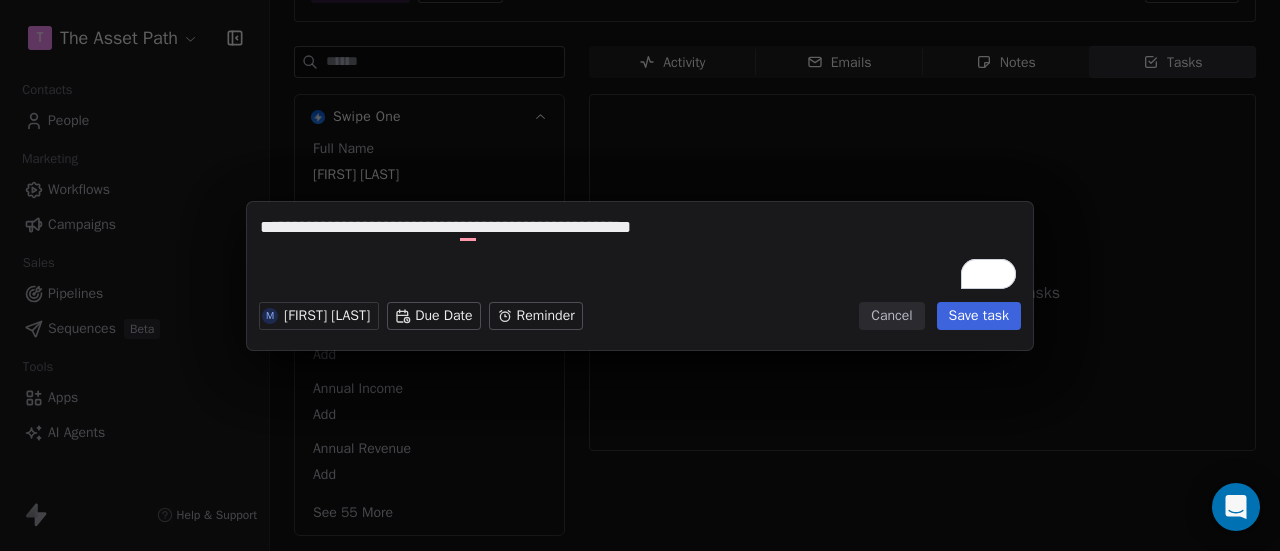 type on "**********" 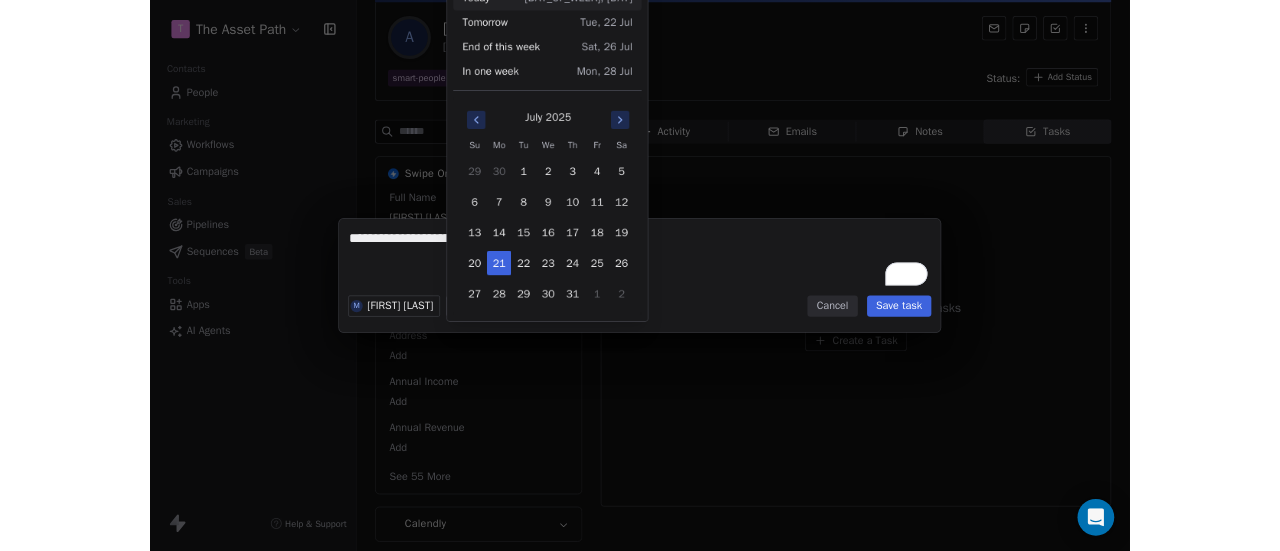 scroll, scrollTop: 88, scrollLeft: 0, axis: vertical 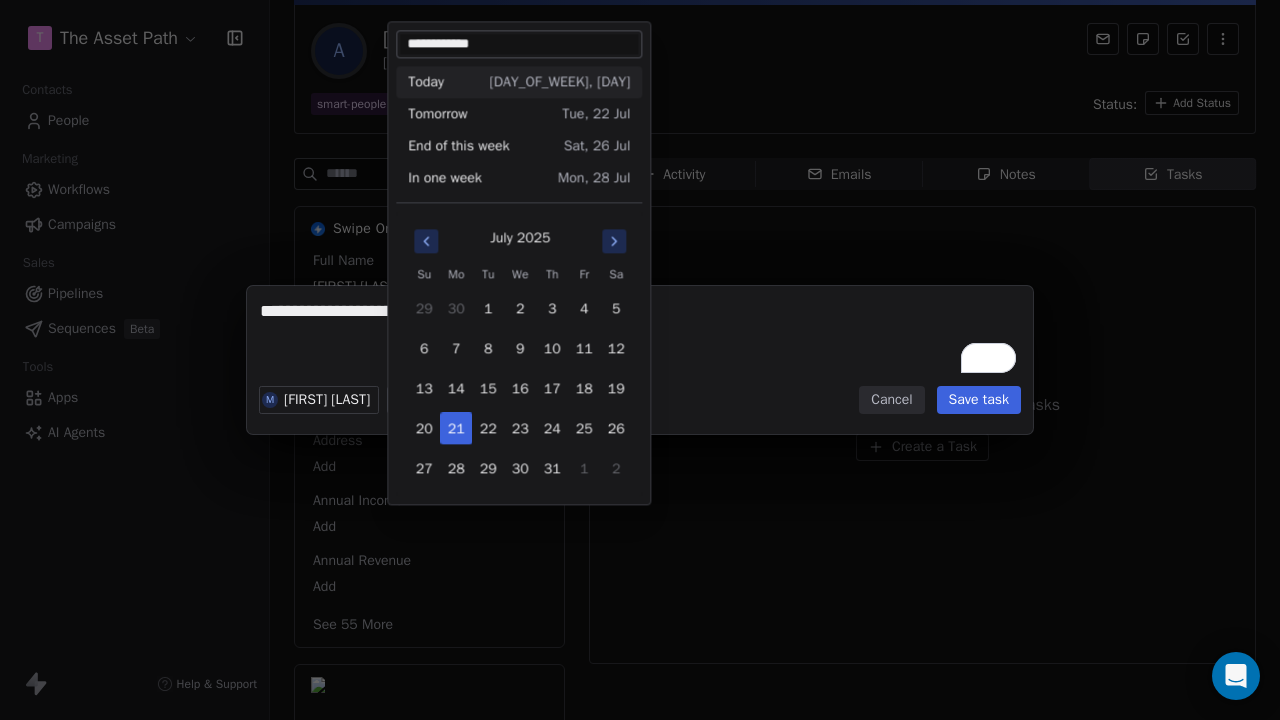 click on "**********" at bounding box center [519, 44] 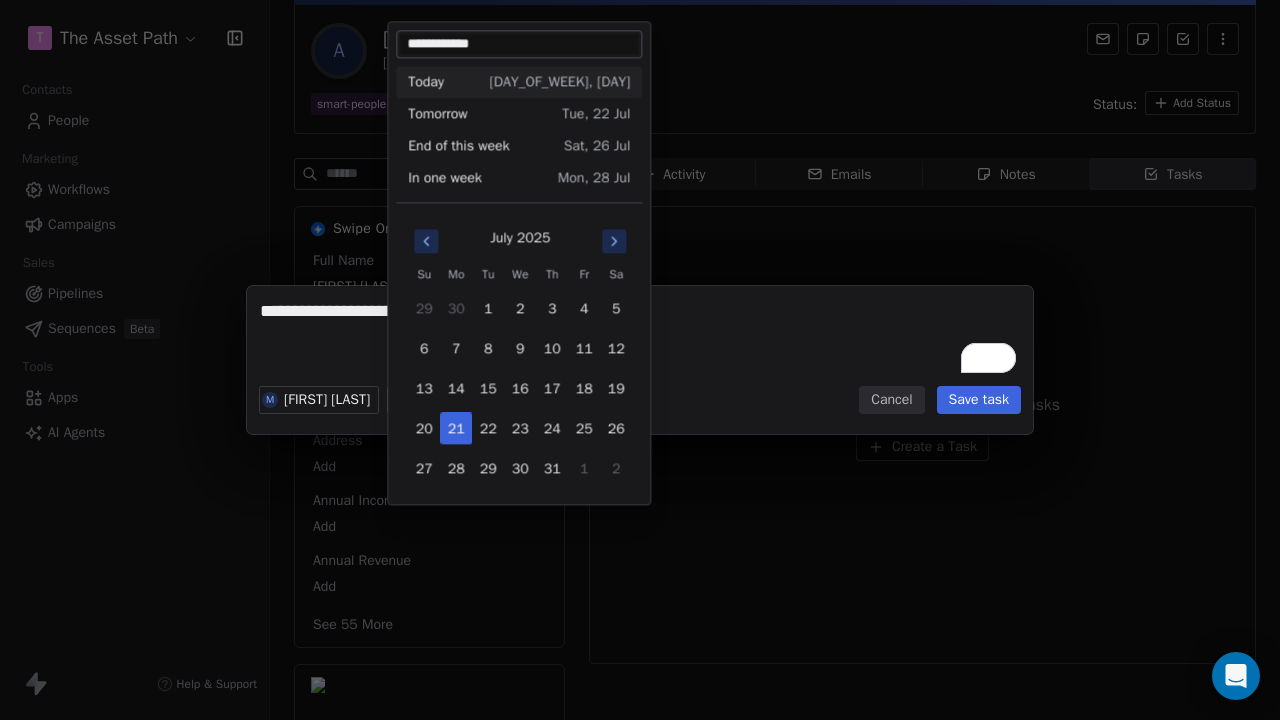 click 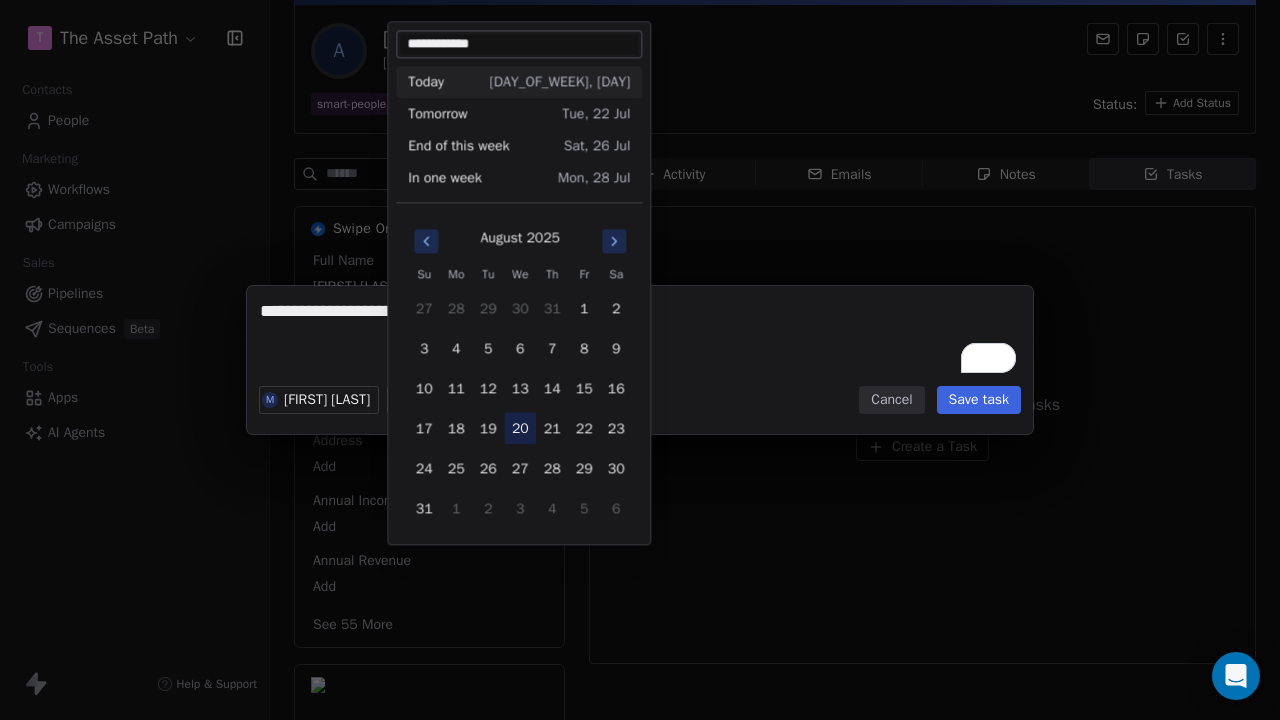 click on "20" at bounding box center (520, 428) 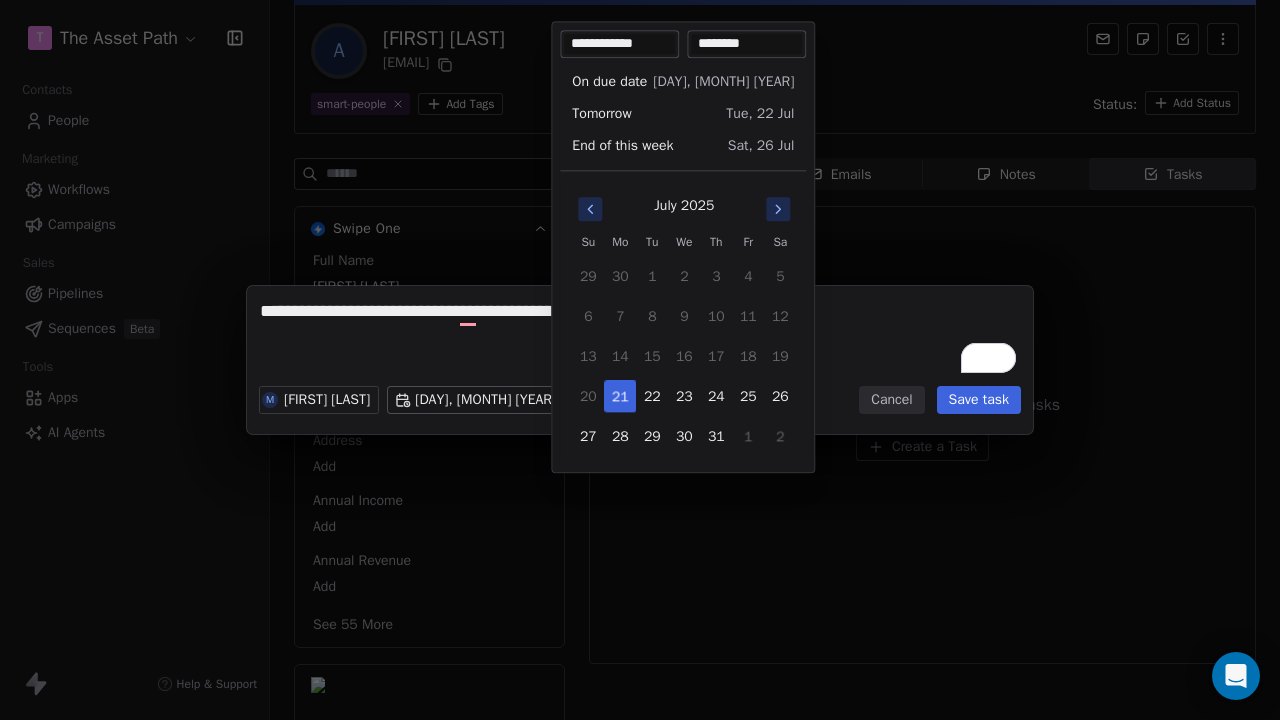 click on "**********" at bounding box center [640, 360] 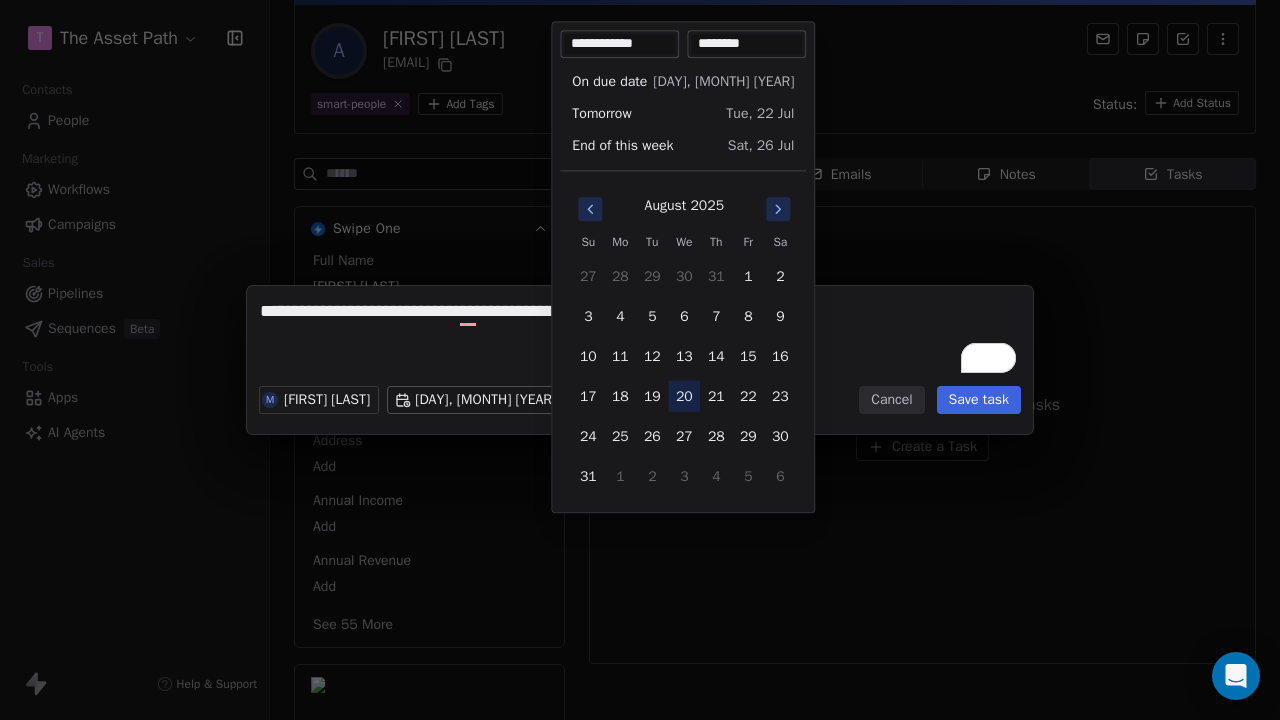 click on "20" at bounding box center [684, 396] 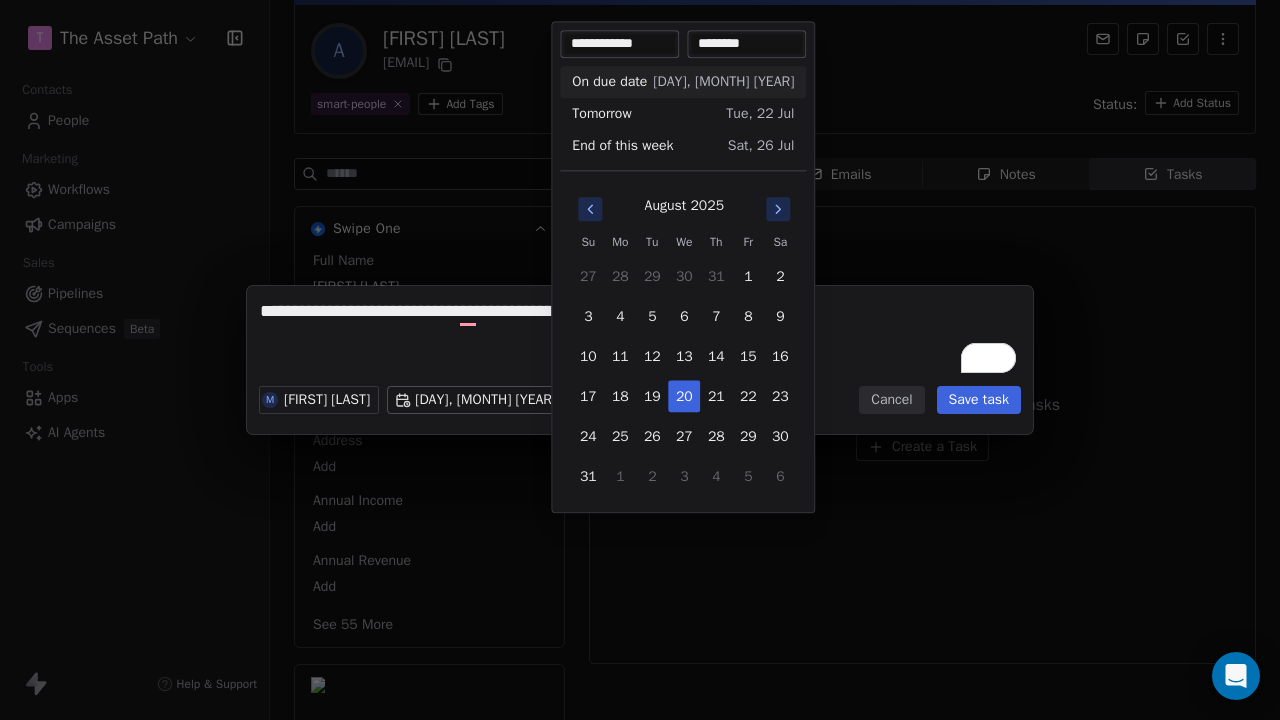 click on "********" at bounding box center [746, 44] 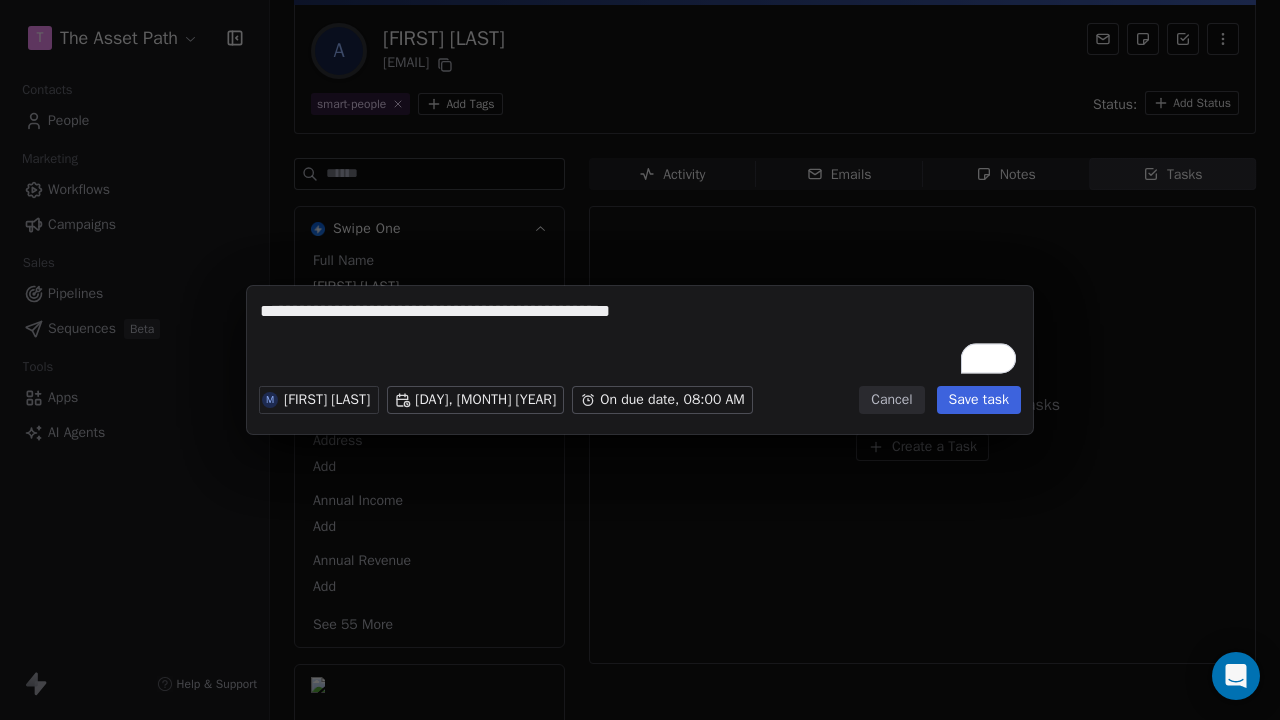type on "**********" 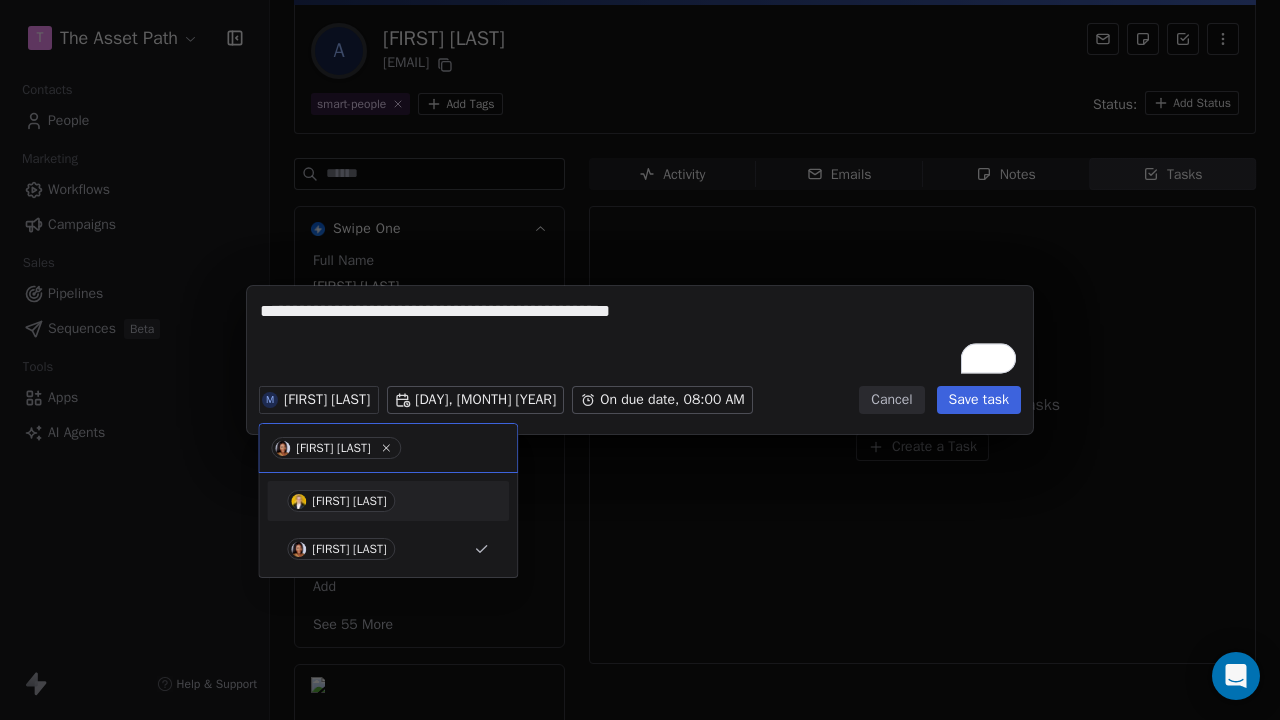 click on "[FIRST] [LAST]" at bounding box center [349, 501] 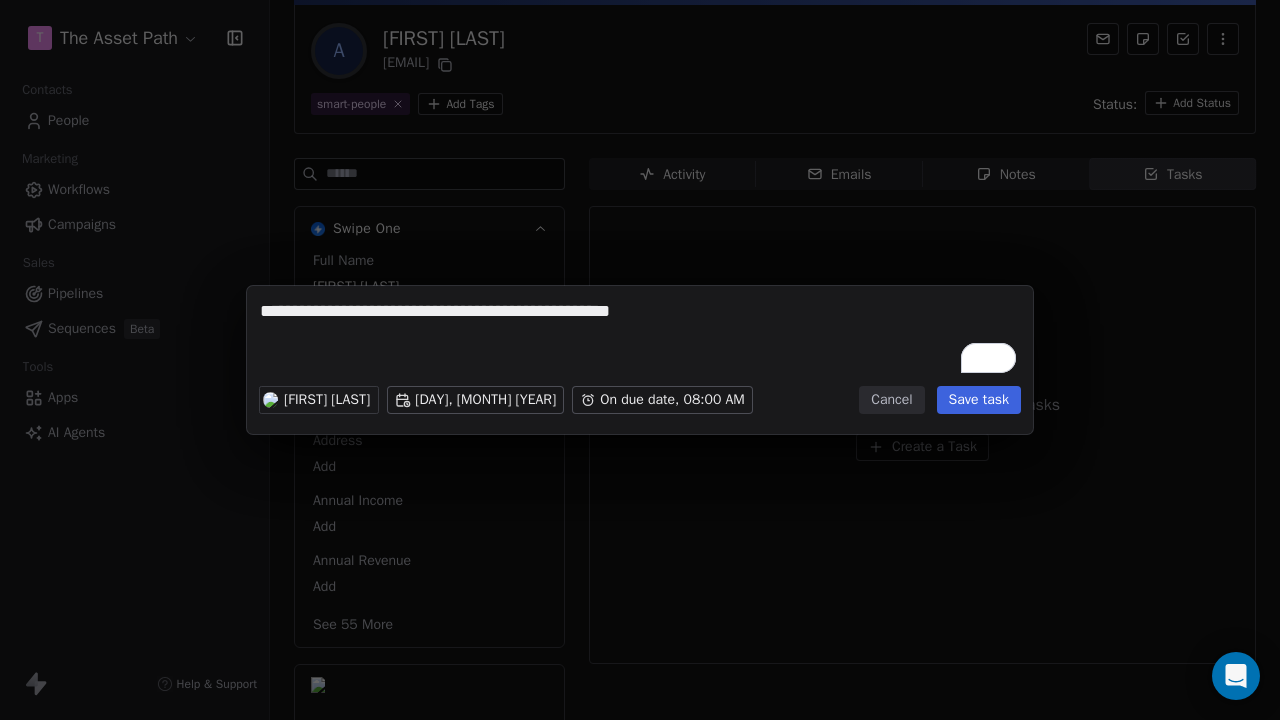 click on "Save task" at bounding box center [979, 400] 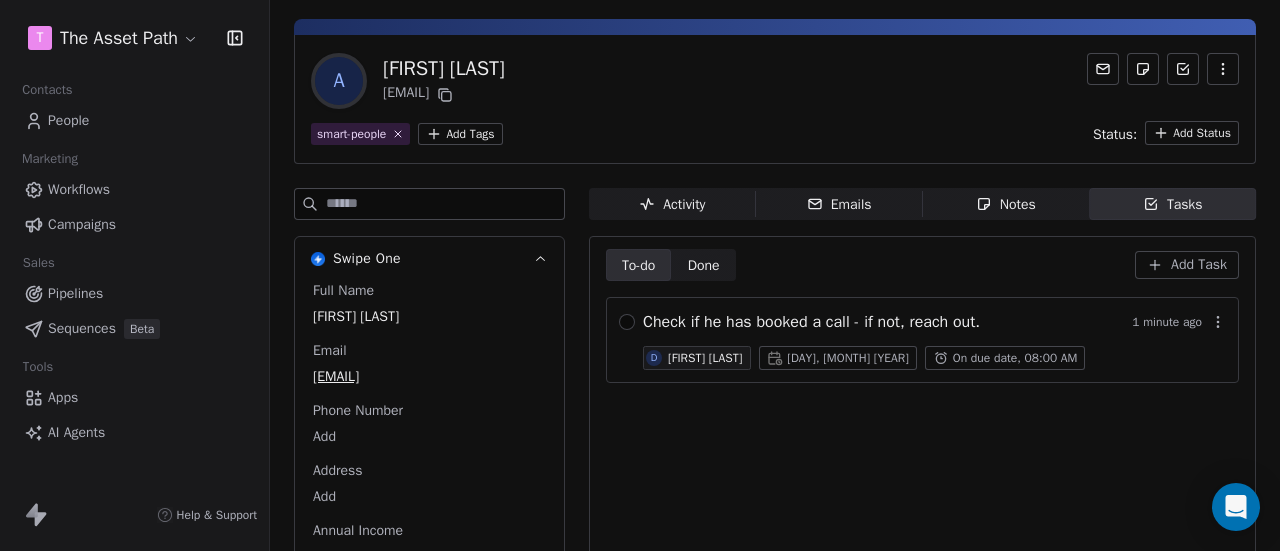 scroll, scrollTop: 0, scrollLeft: 0, axis: both 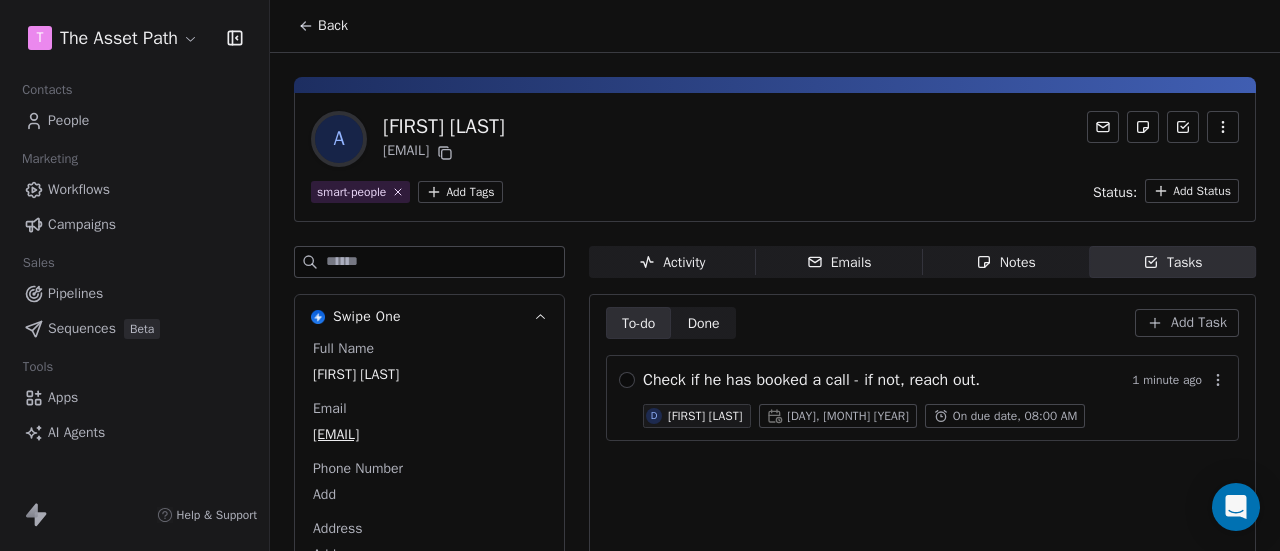 click on "Back" at bounding box center (323, 26) 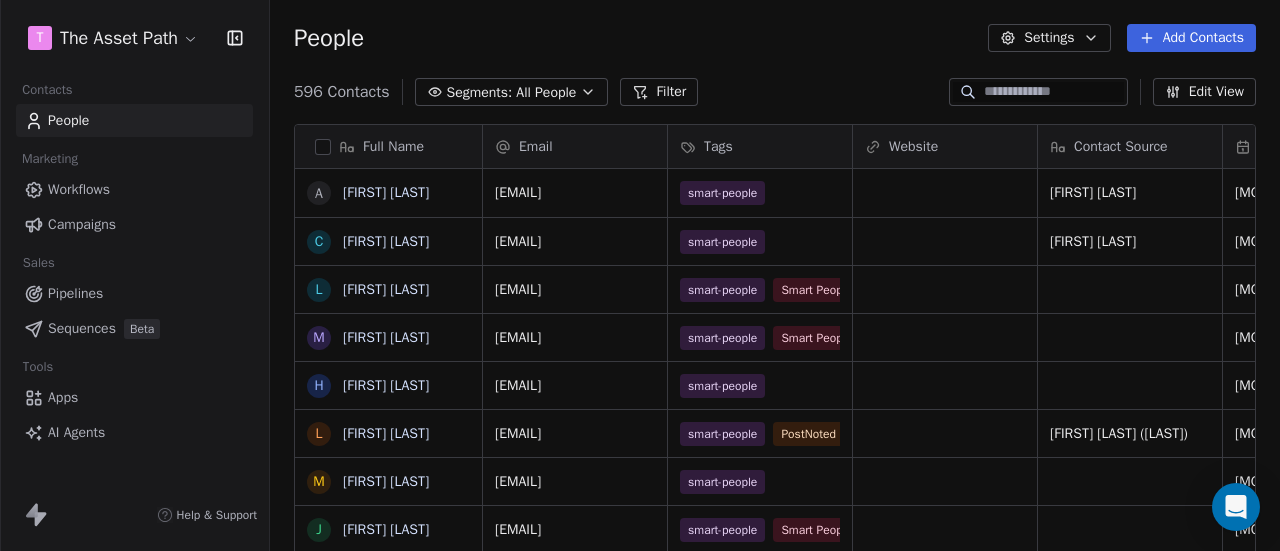 scroll, scrollTop: 16, scrollLeft: 16, axis: both 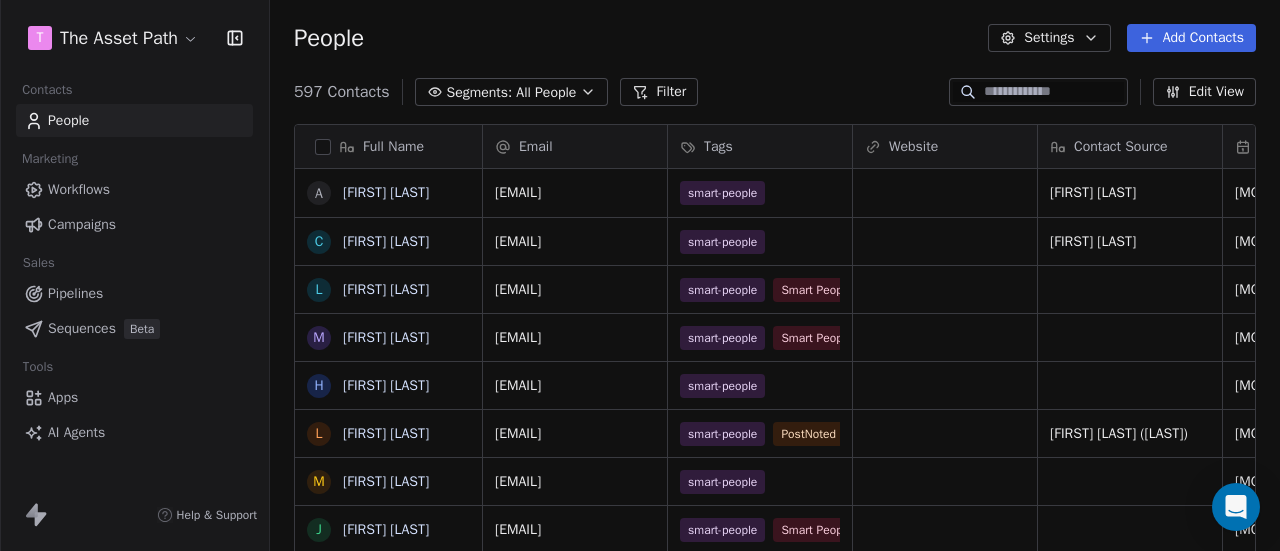 click at bounding box center [1054, 92] 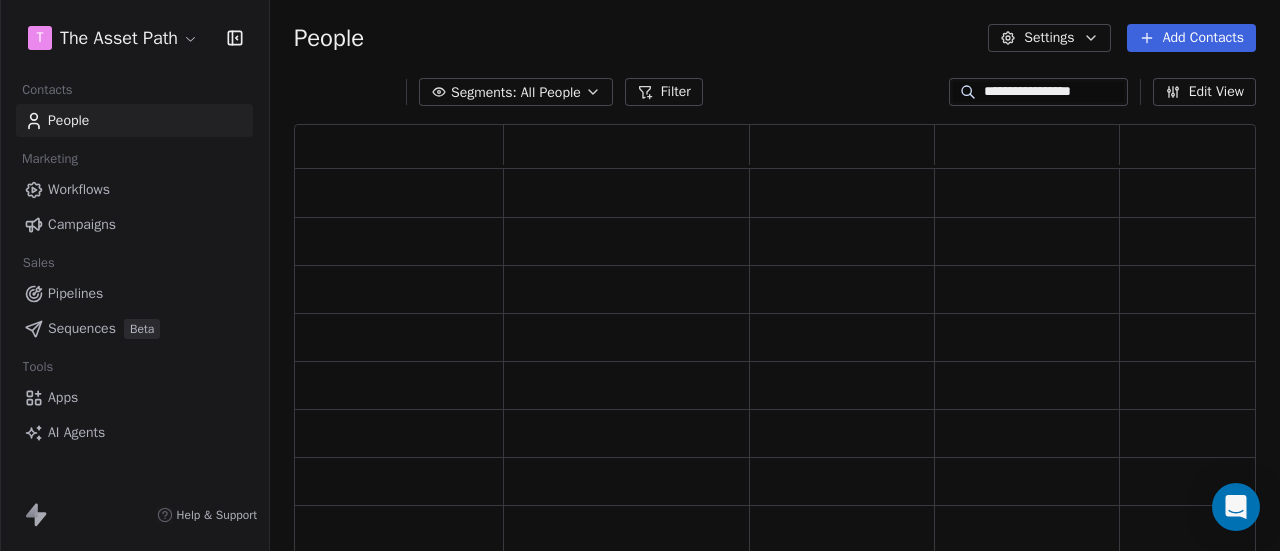 scroll, scrollTop: 16, scrollLeft: 16, axis: both 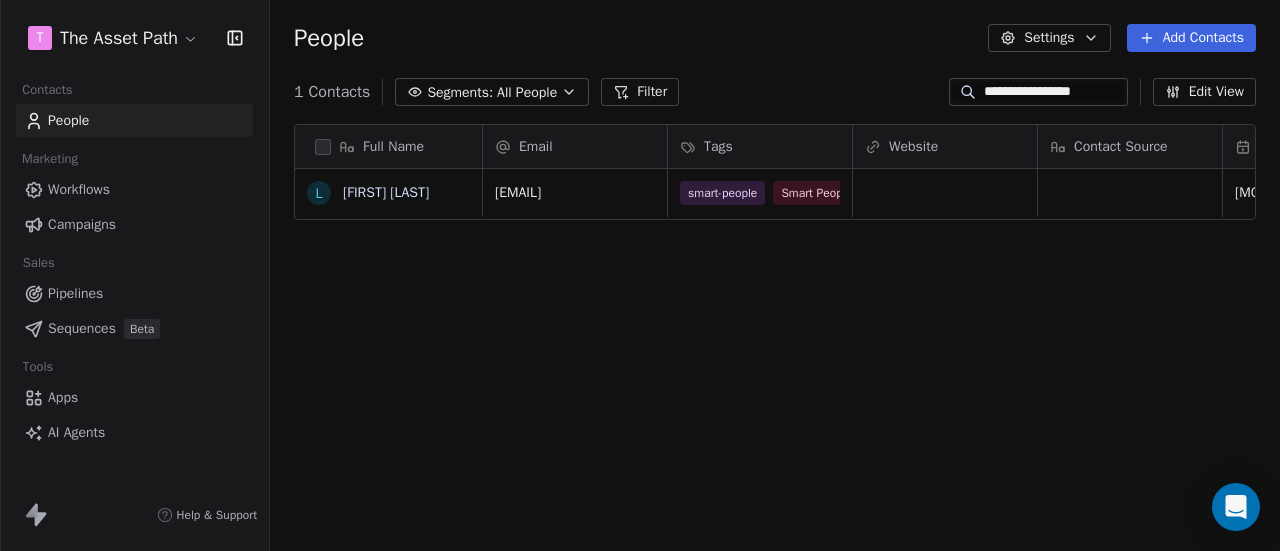 type on "**********" 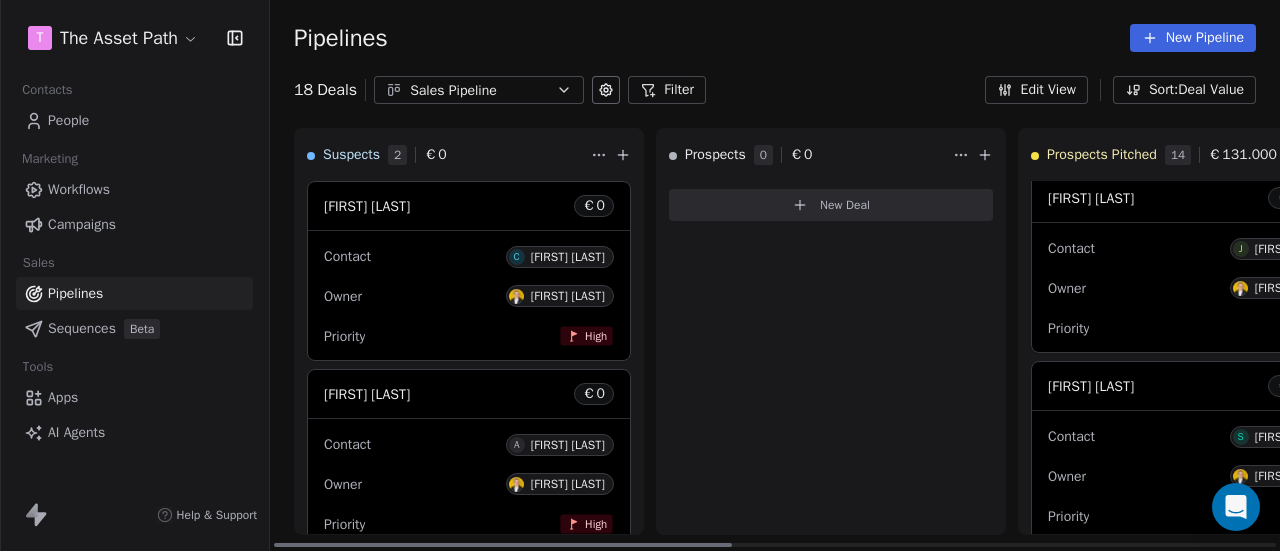 scroll, scrollTop: 1700, scrollLeft: 0, axis: vertical 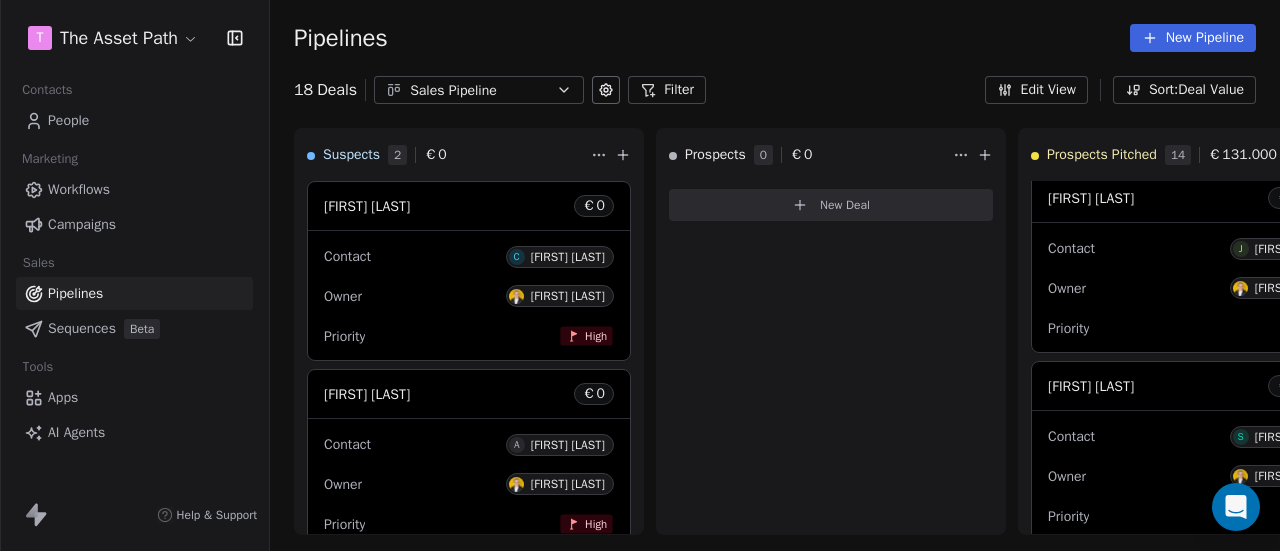 click on "People" at bounding box center (134, 120) 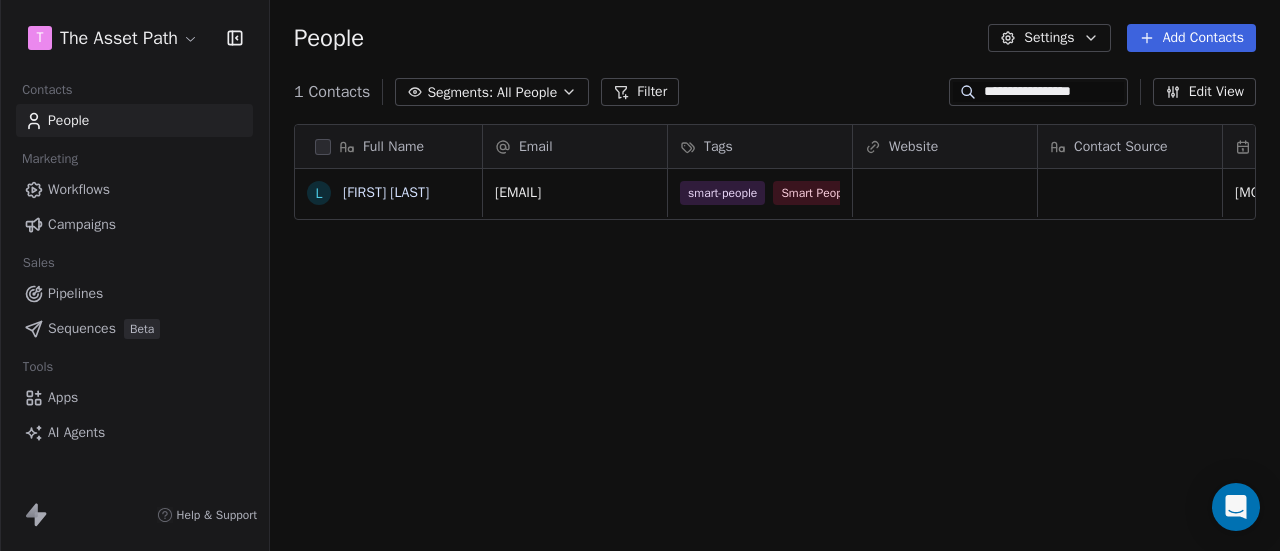 scroll, scrollTop: 16, scrollLeft: 16, axis: both 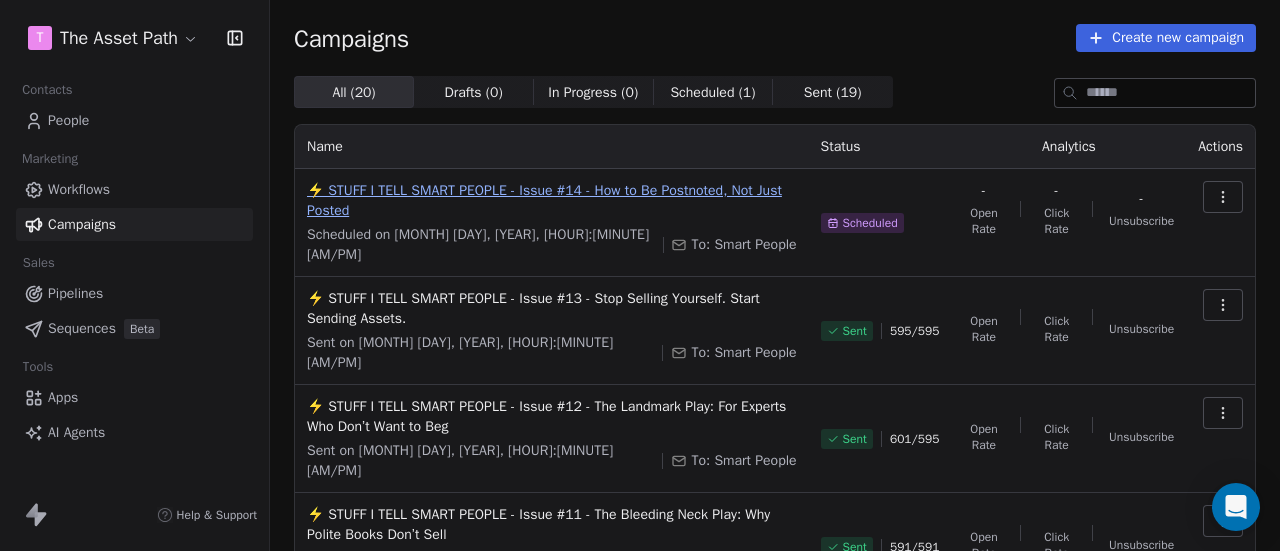 click on "⚡ STUFF I TELL SMART PEOPLE - Issue #14 - How to Be Postnoted, Not Just Posted" at bounding box center (552, 201) 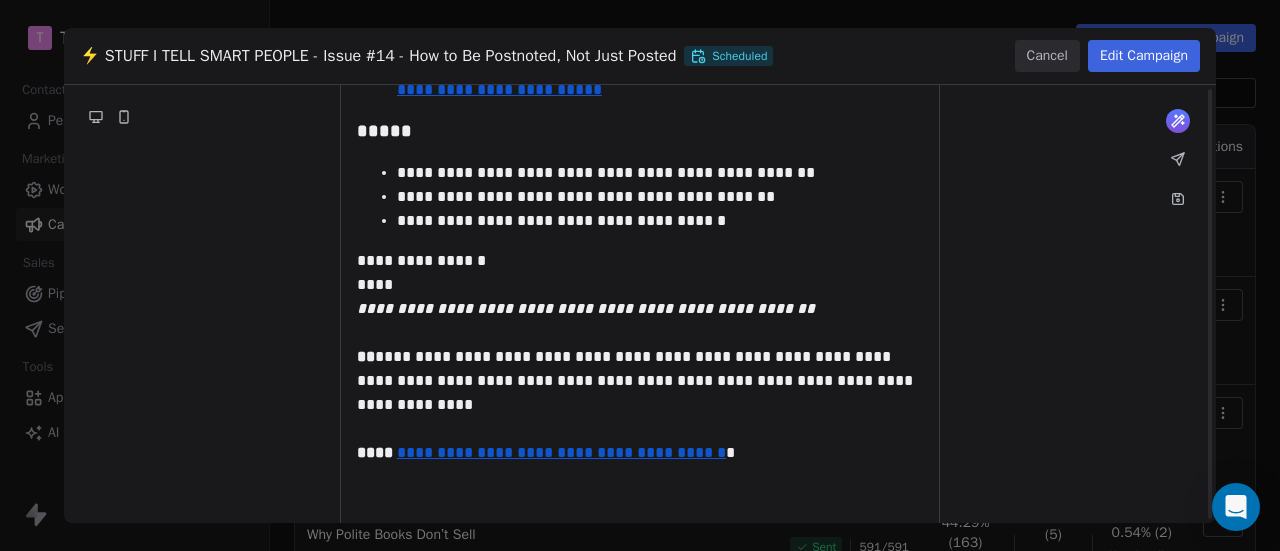 scroll, scrollTop: 1600, scrollLeft: 0, axis: vertical 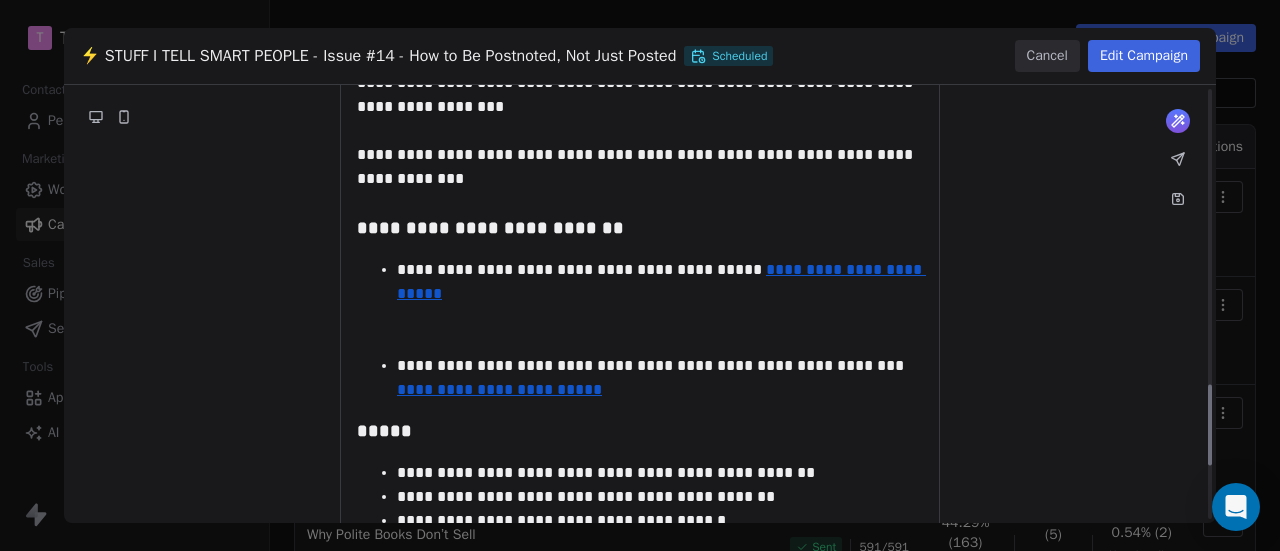 click on "Cancel" at bounding box center [1047, 56] 